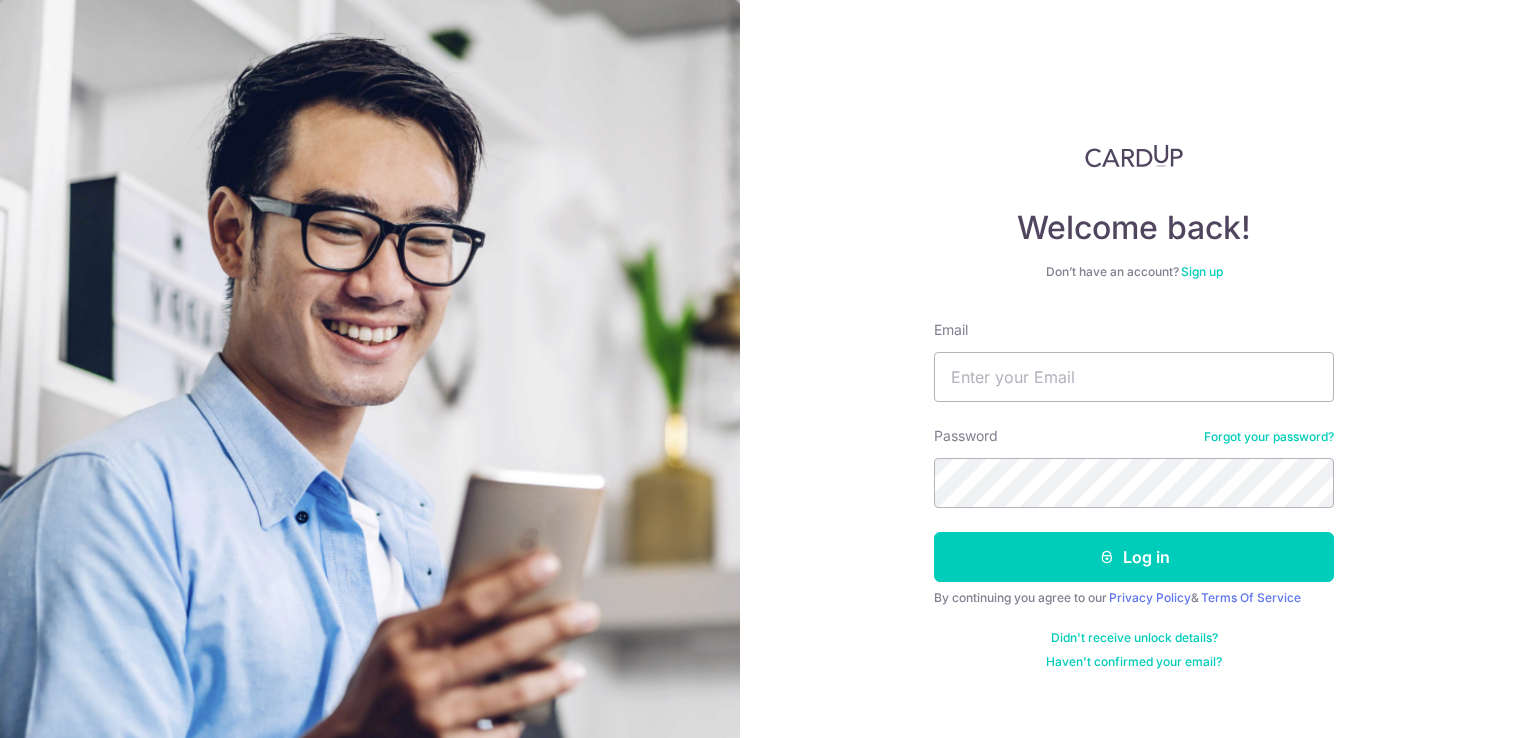scroll, scrollTop: 0, scrollLeft: 0, axis: both 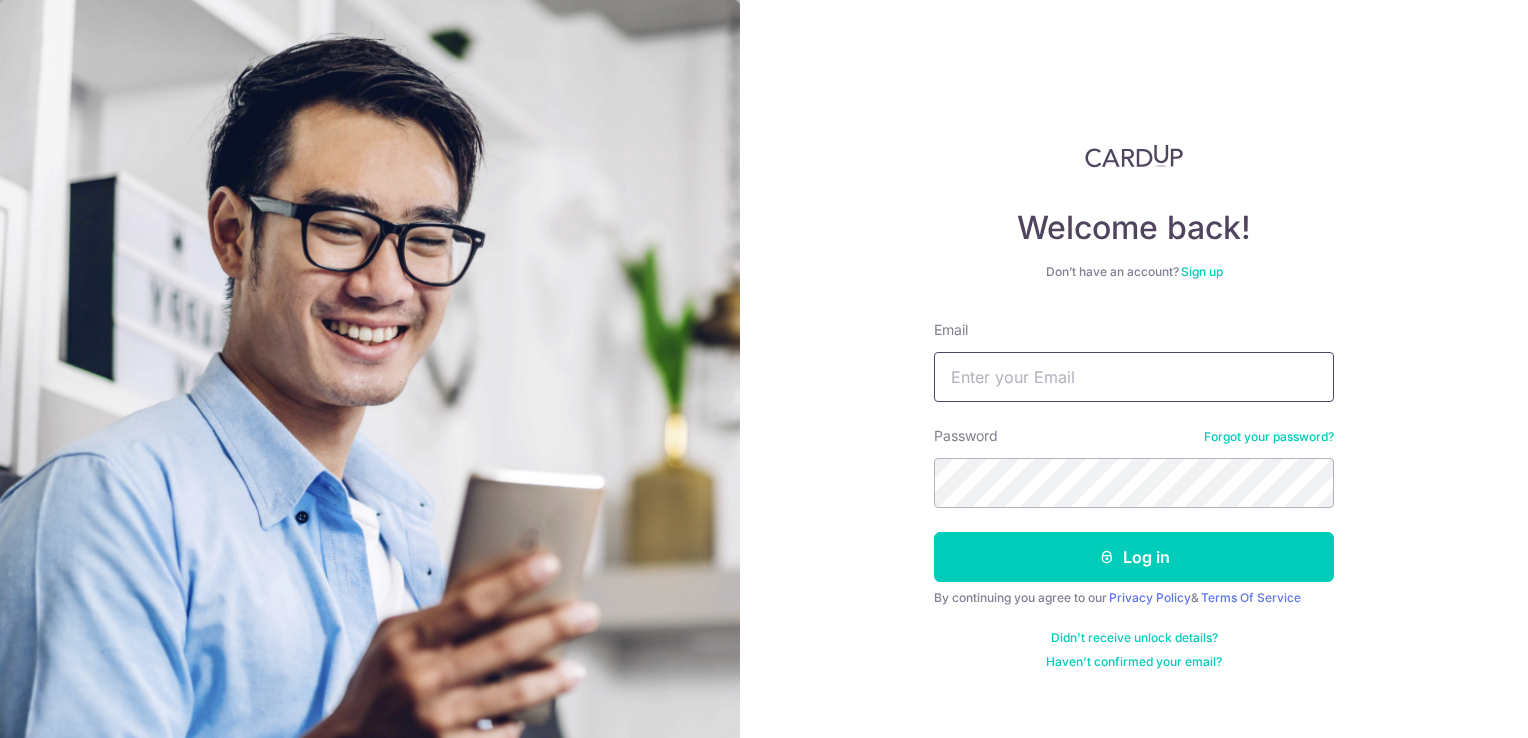 click on "Email" at bounding box center (1134, 377) 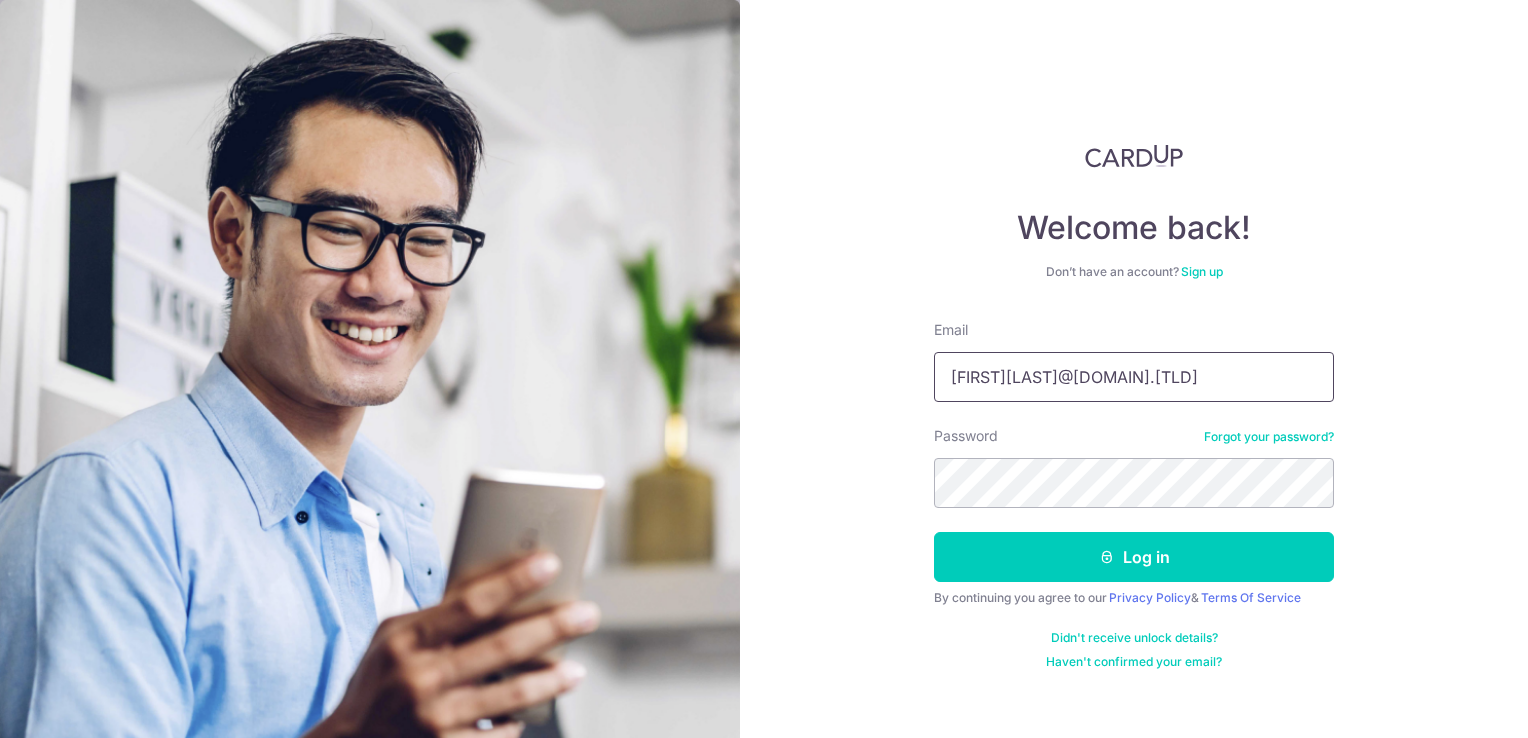 type on "stephenkhaw@outlook.com" 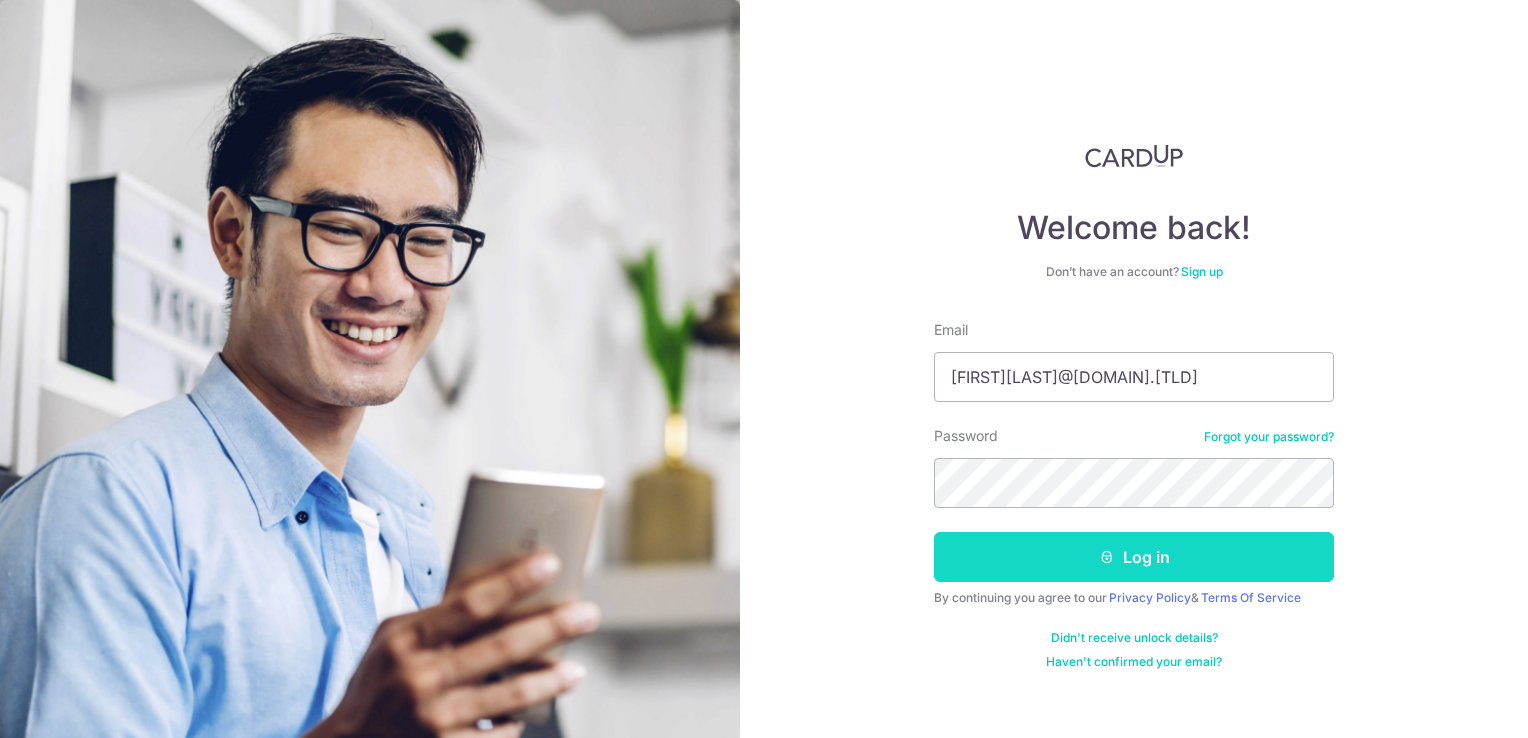 click on "Log in" at bounding box center (1134, 557) 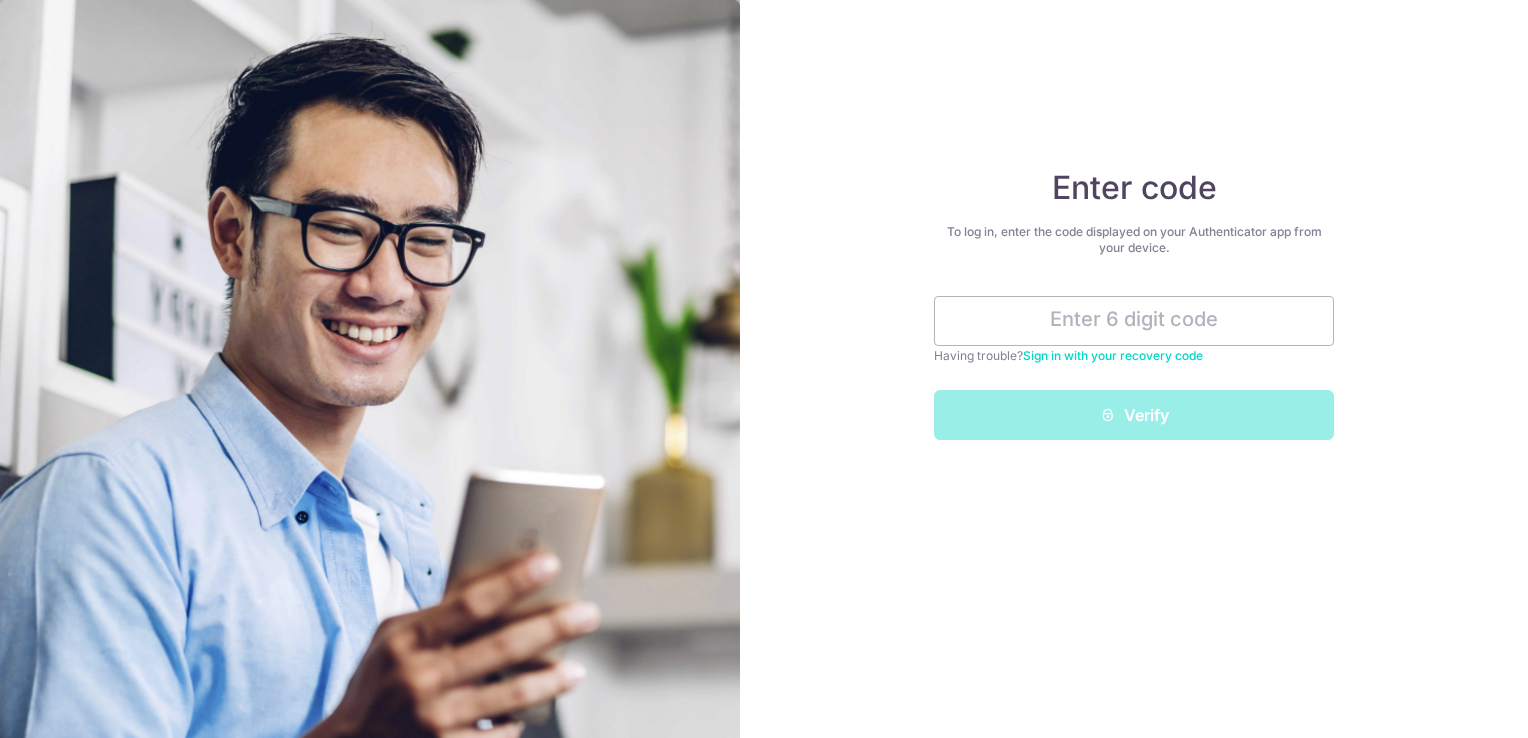 scroll, scrollTop: 0, scrollLeft: 0, axis: both 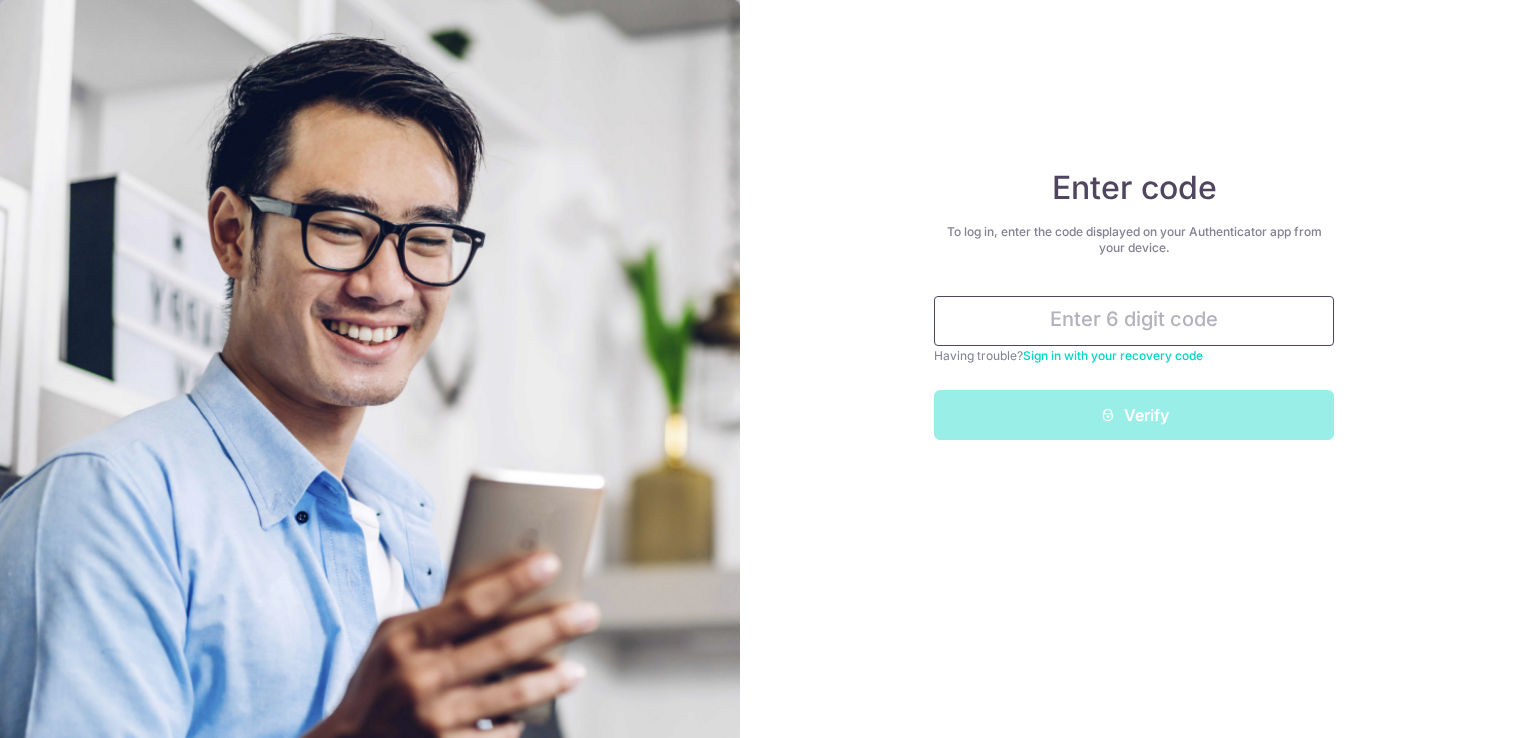 click at bounding box center [1134, 321] 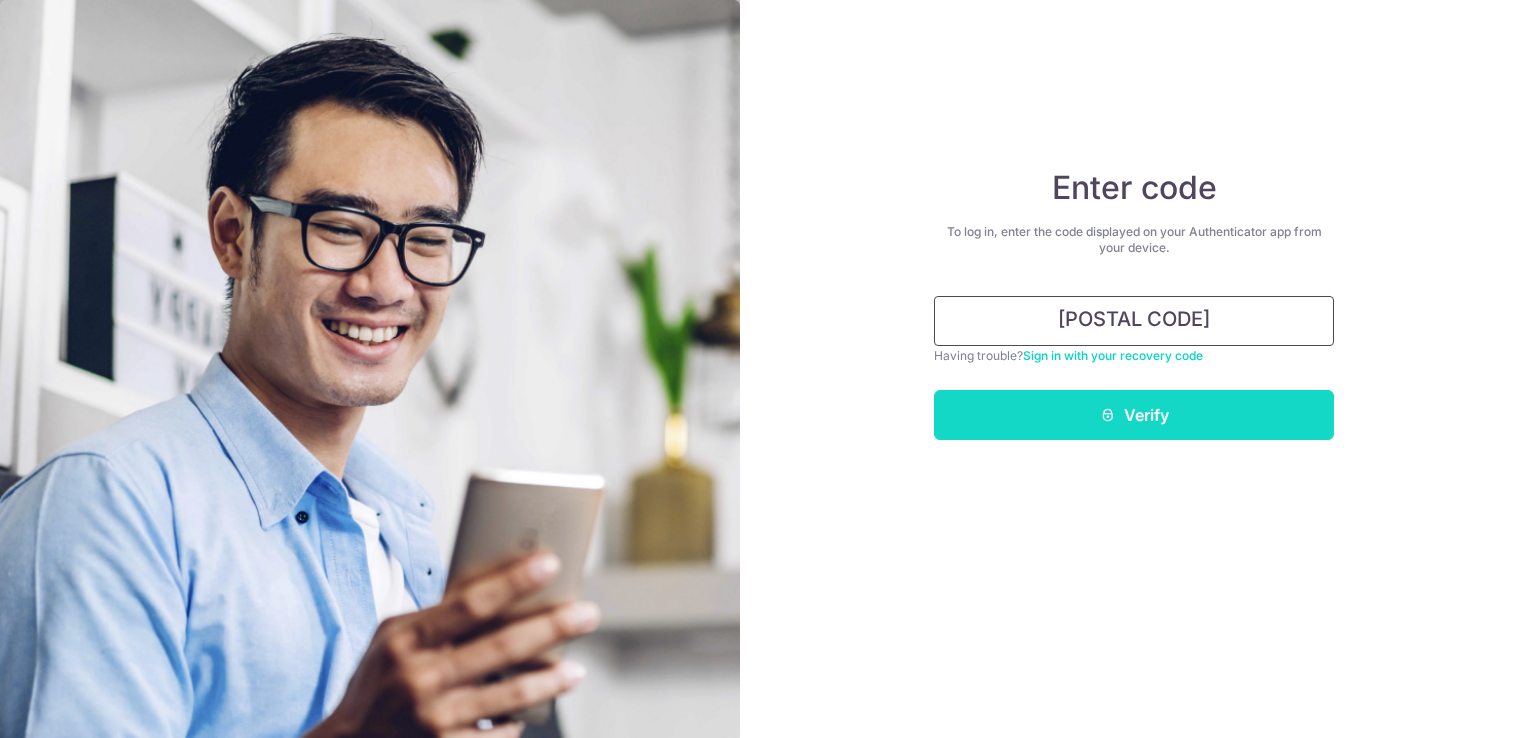 type on "203250" 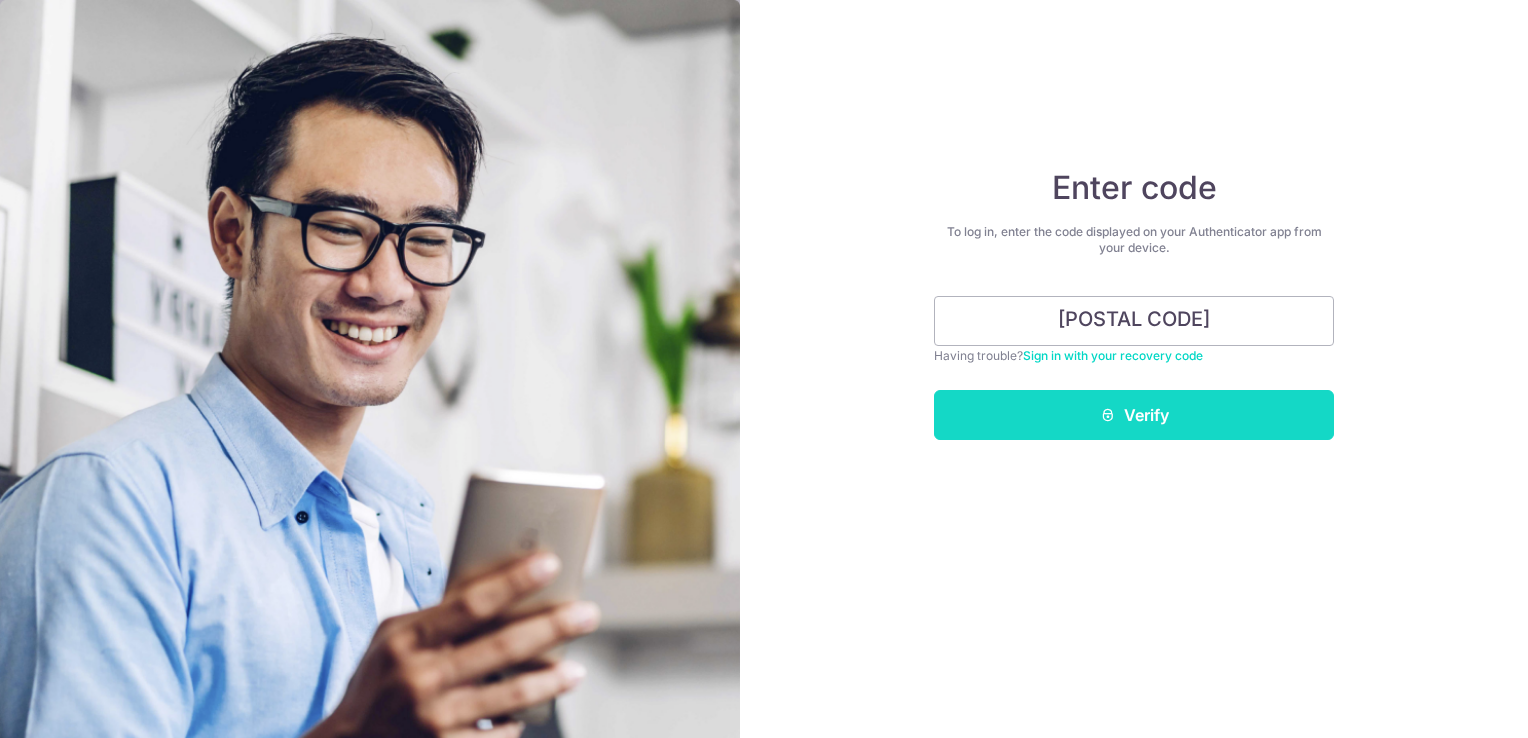 click on "Verify" at bounding box center [1134, 415] 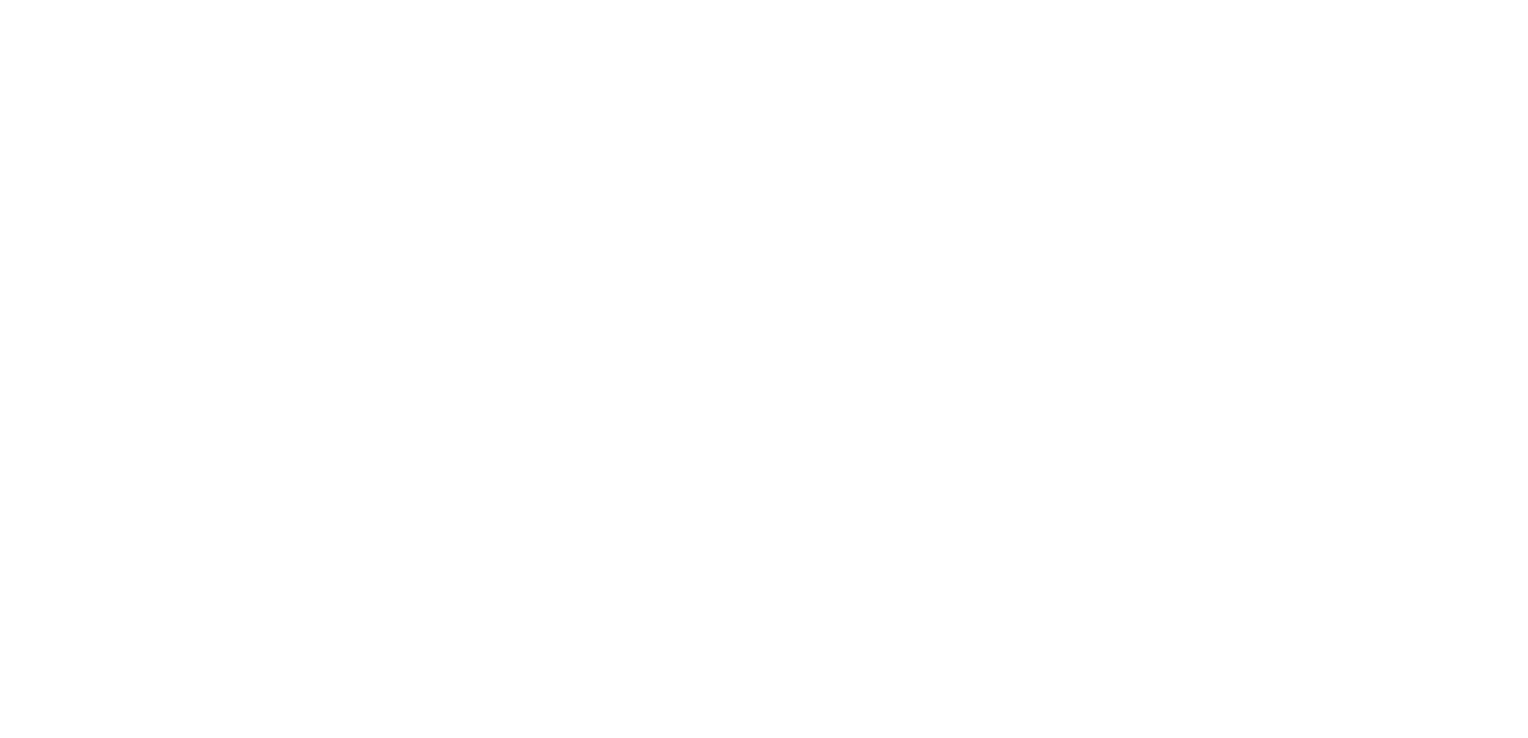 scroll, scrollTop: 0, scrollLeft: 0, axis: both 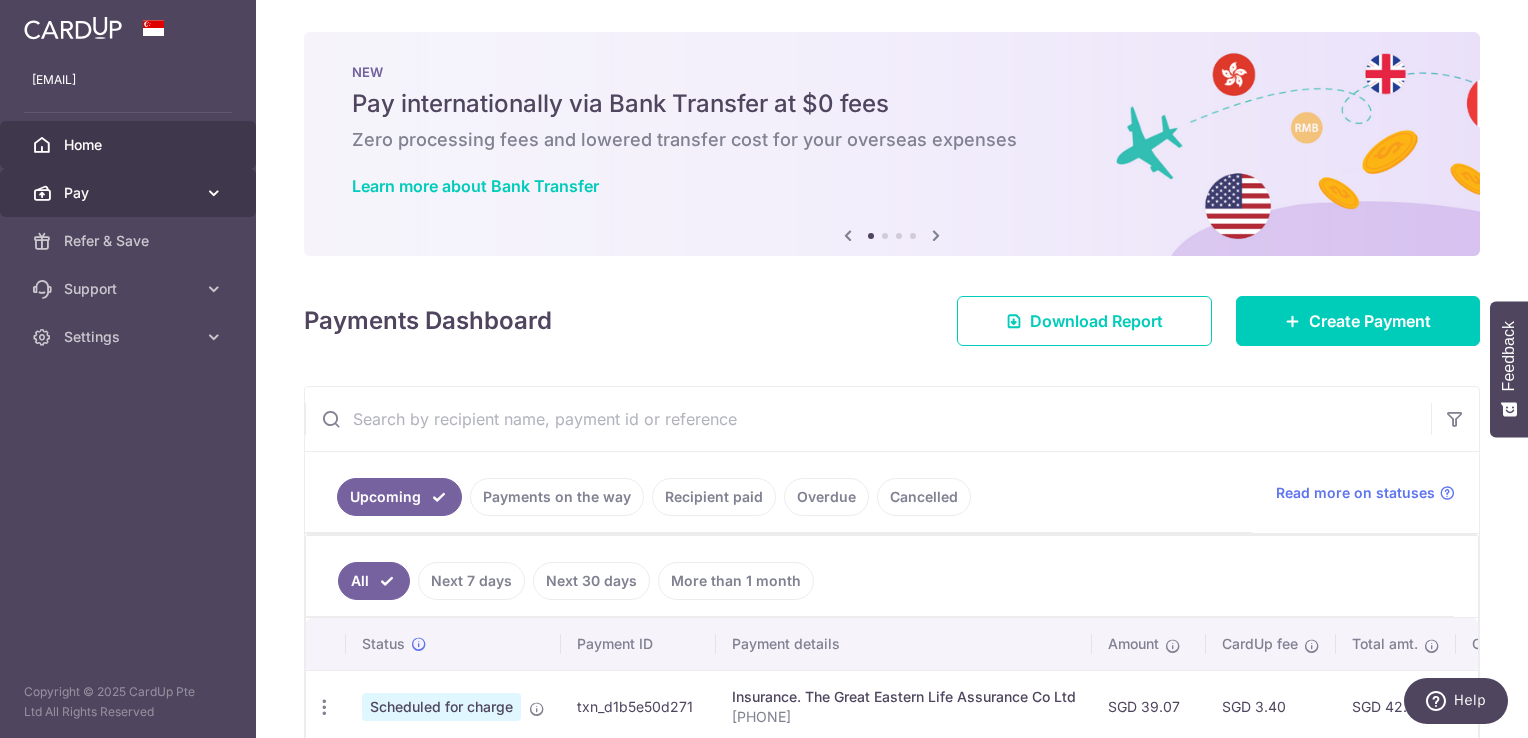 click on "Pay" at bounding box center (130, 193) 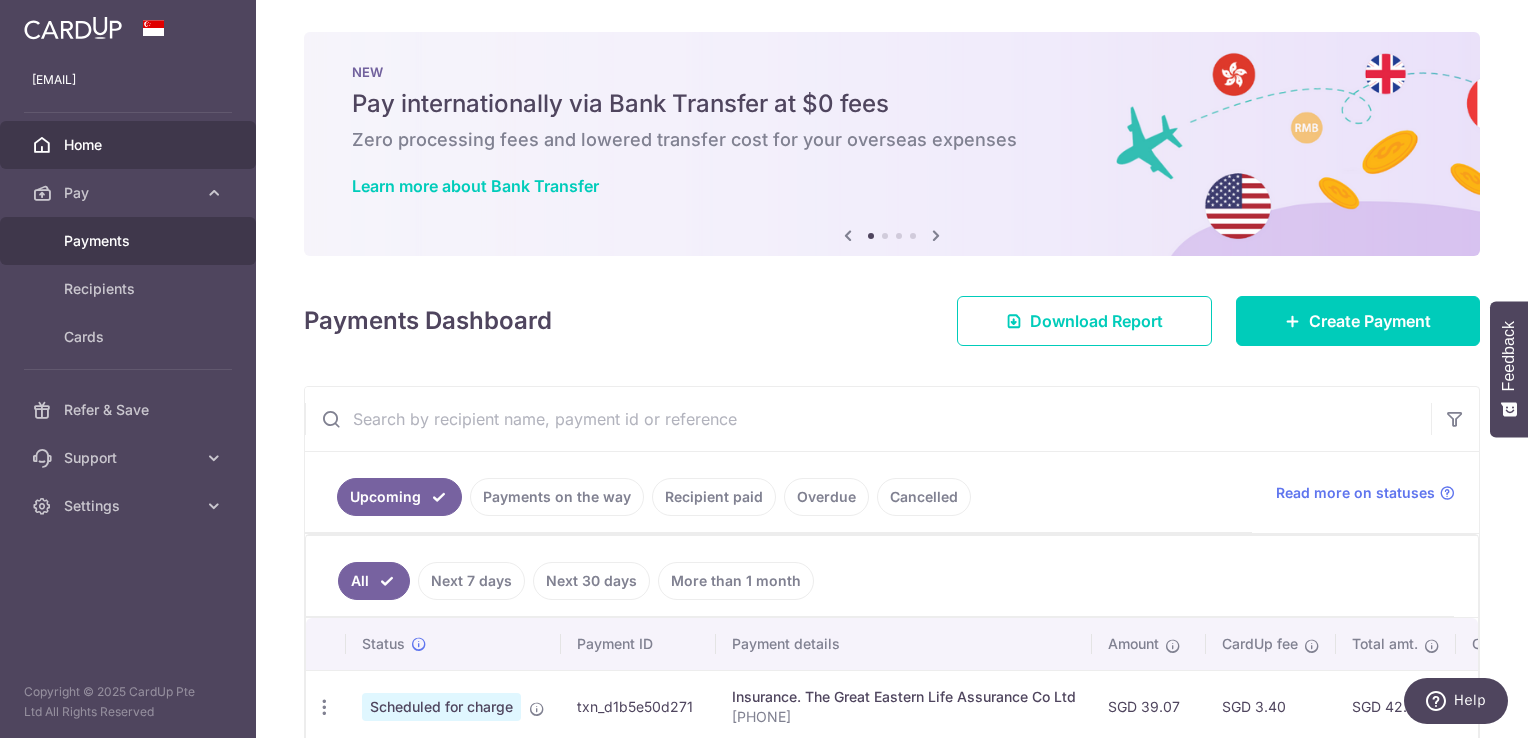 click on "Payments" at bounding box center [130, 241] 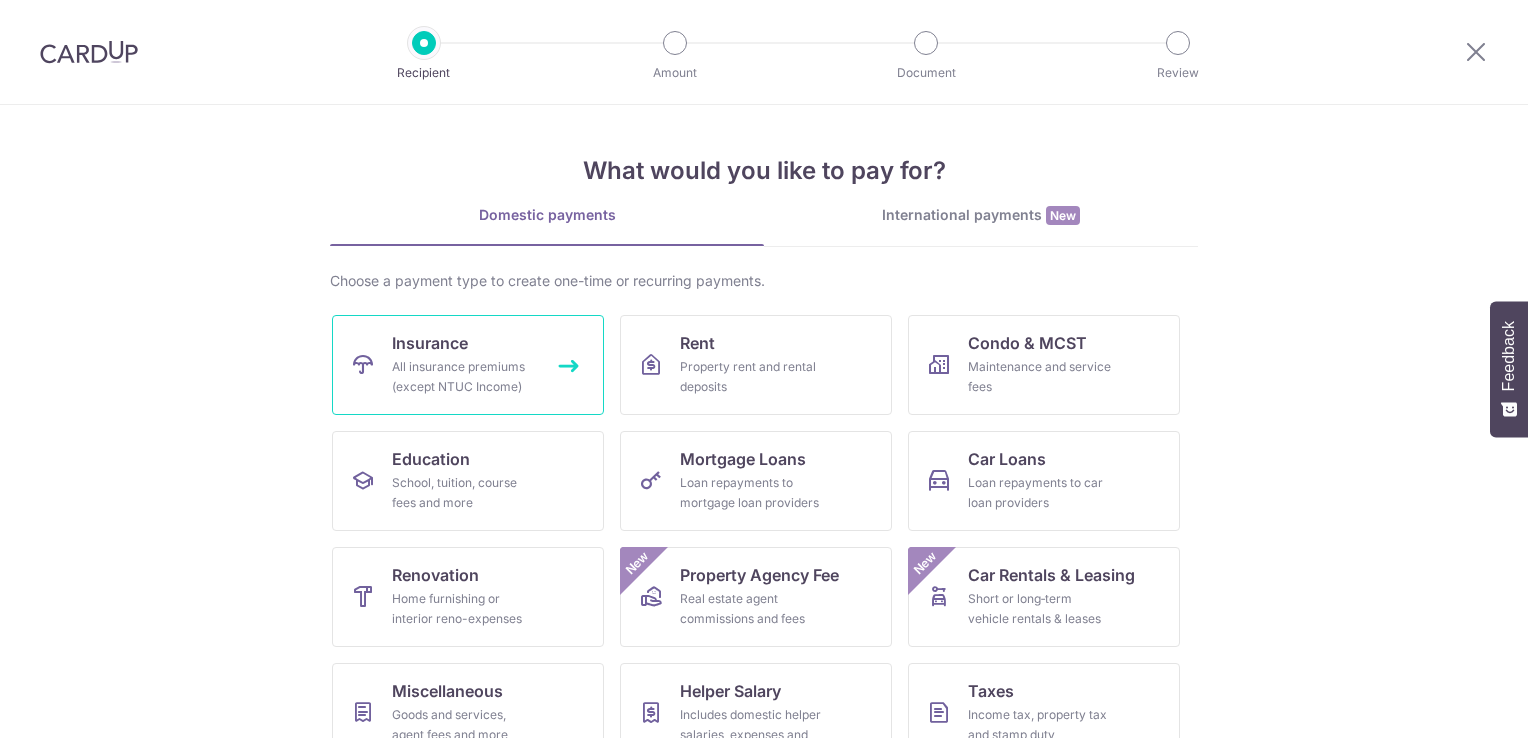 scroll, scrollTop: 0, scrollLeft: 0, axis: both 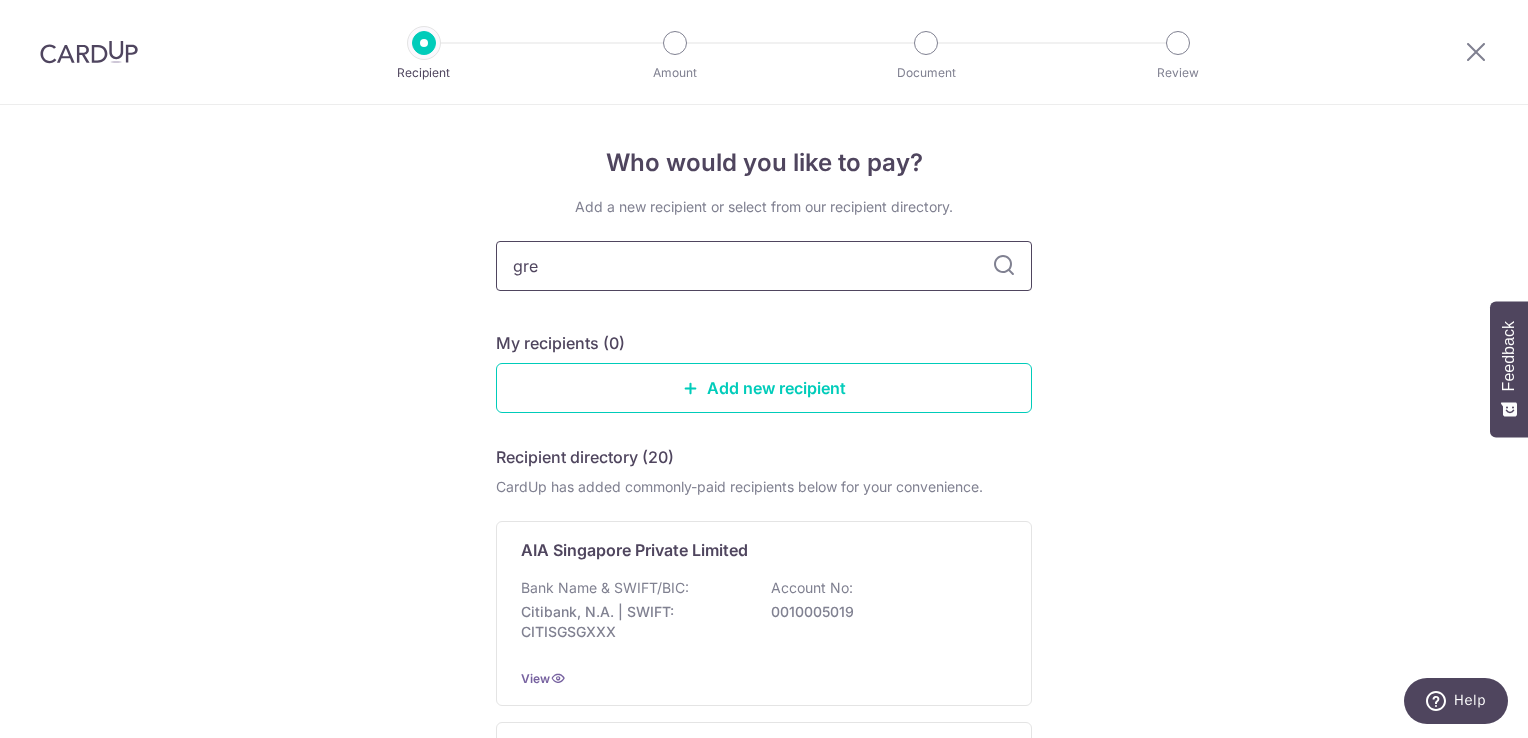 type on "grea" 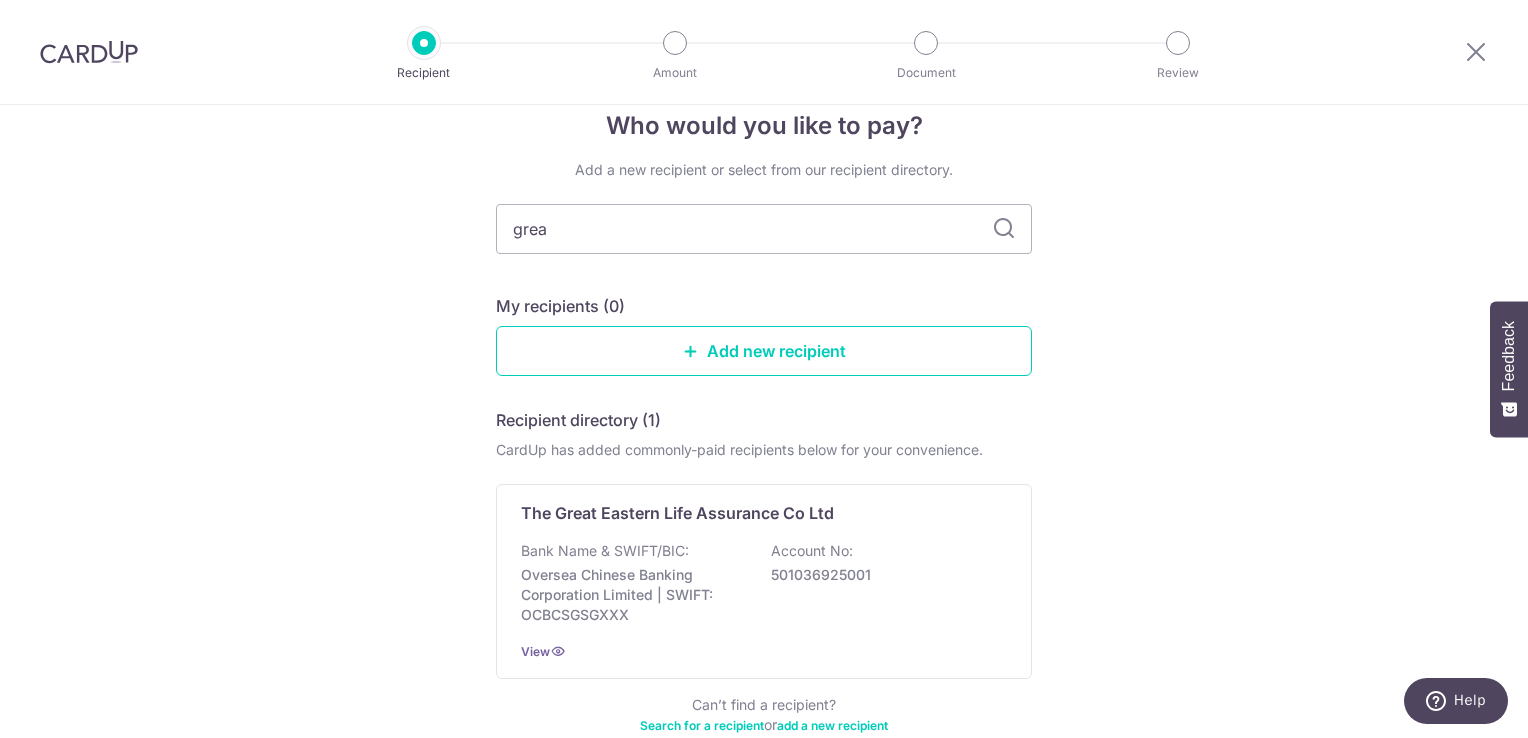 scroll, scrollTop: 150, scrollLeft: 0, axis: vertical 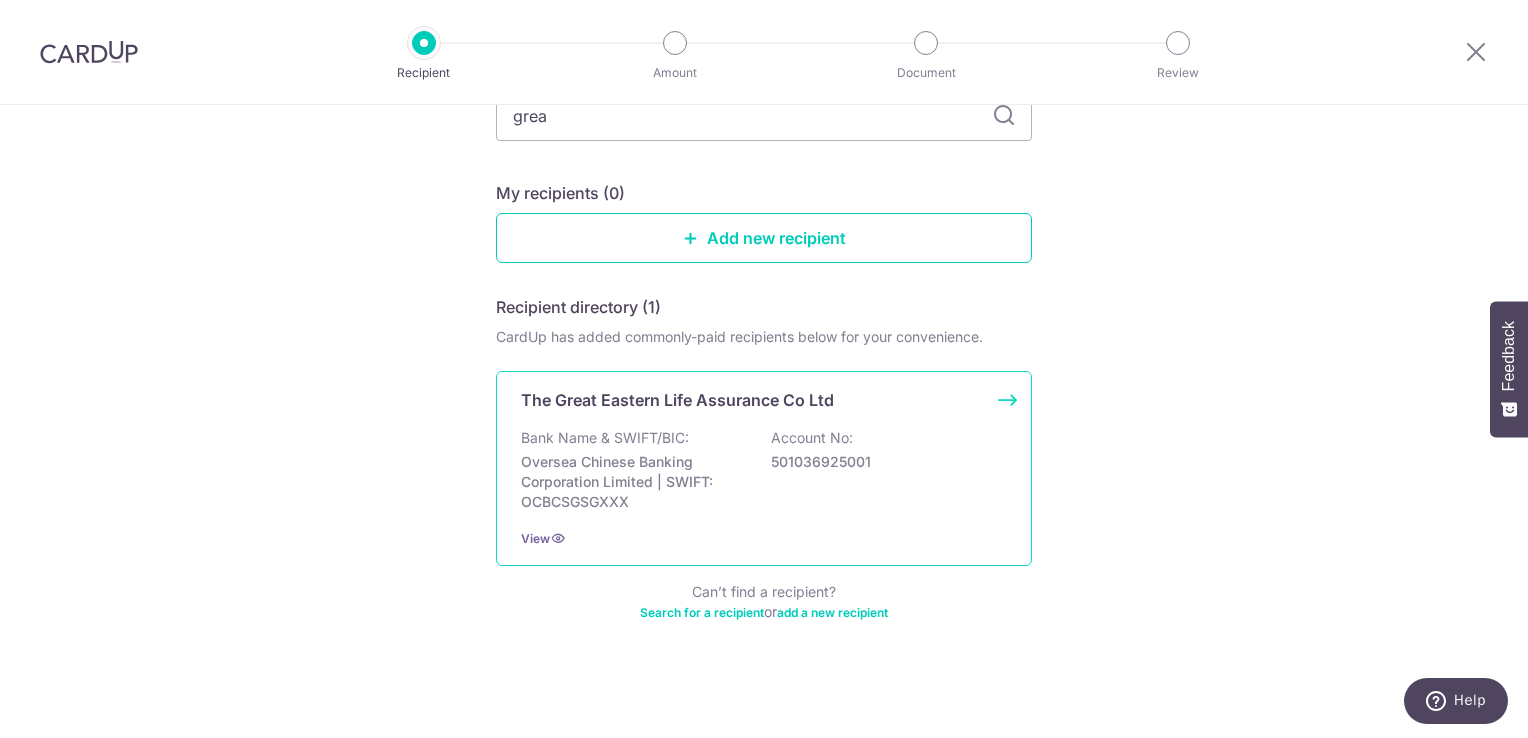 click on "Bank Name & SWIFT/BIC:" at bounding box center (605, 438) 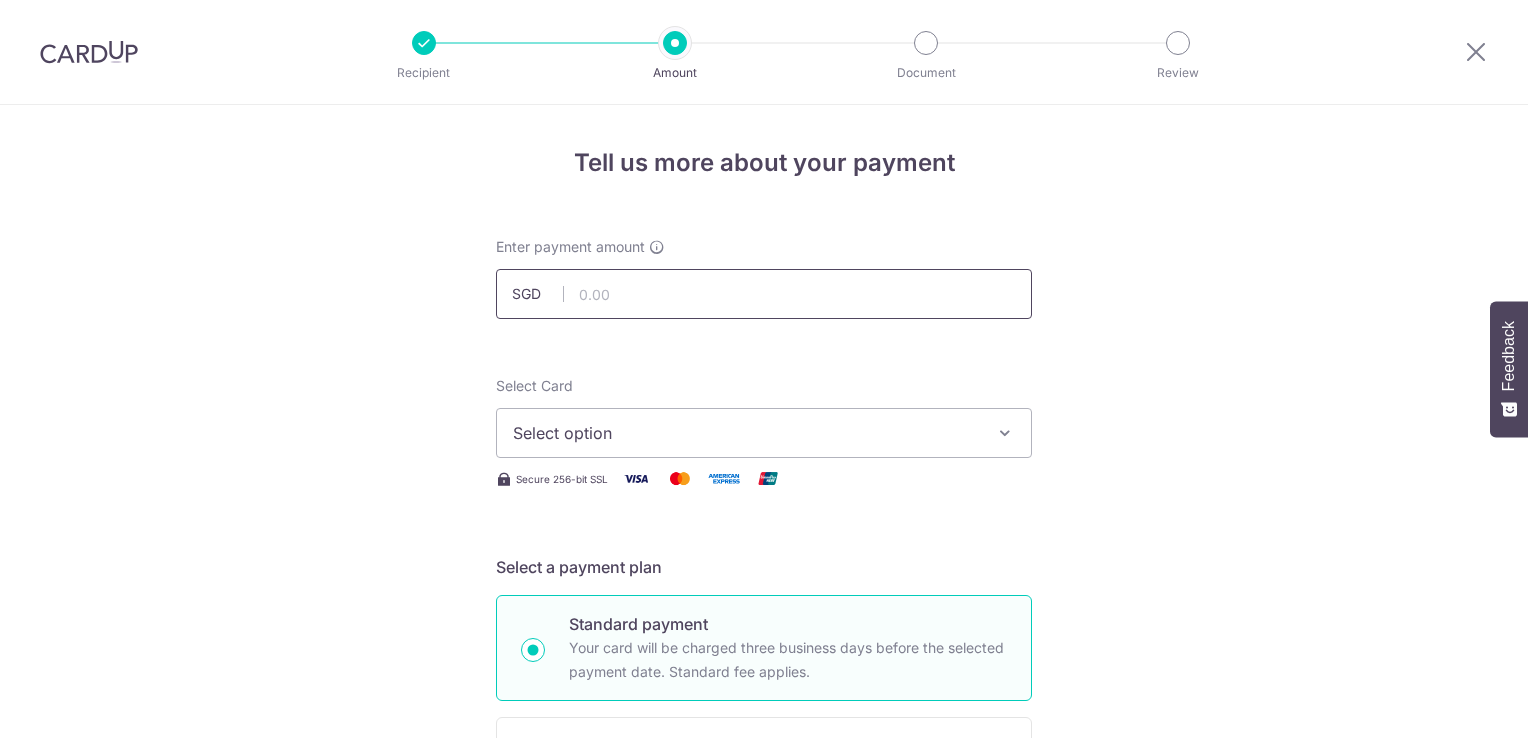 scroll, scrollTop: 0, scrollLeft: 0, axis: both 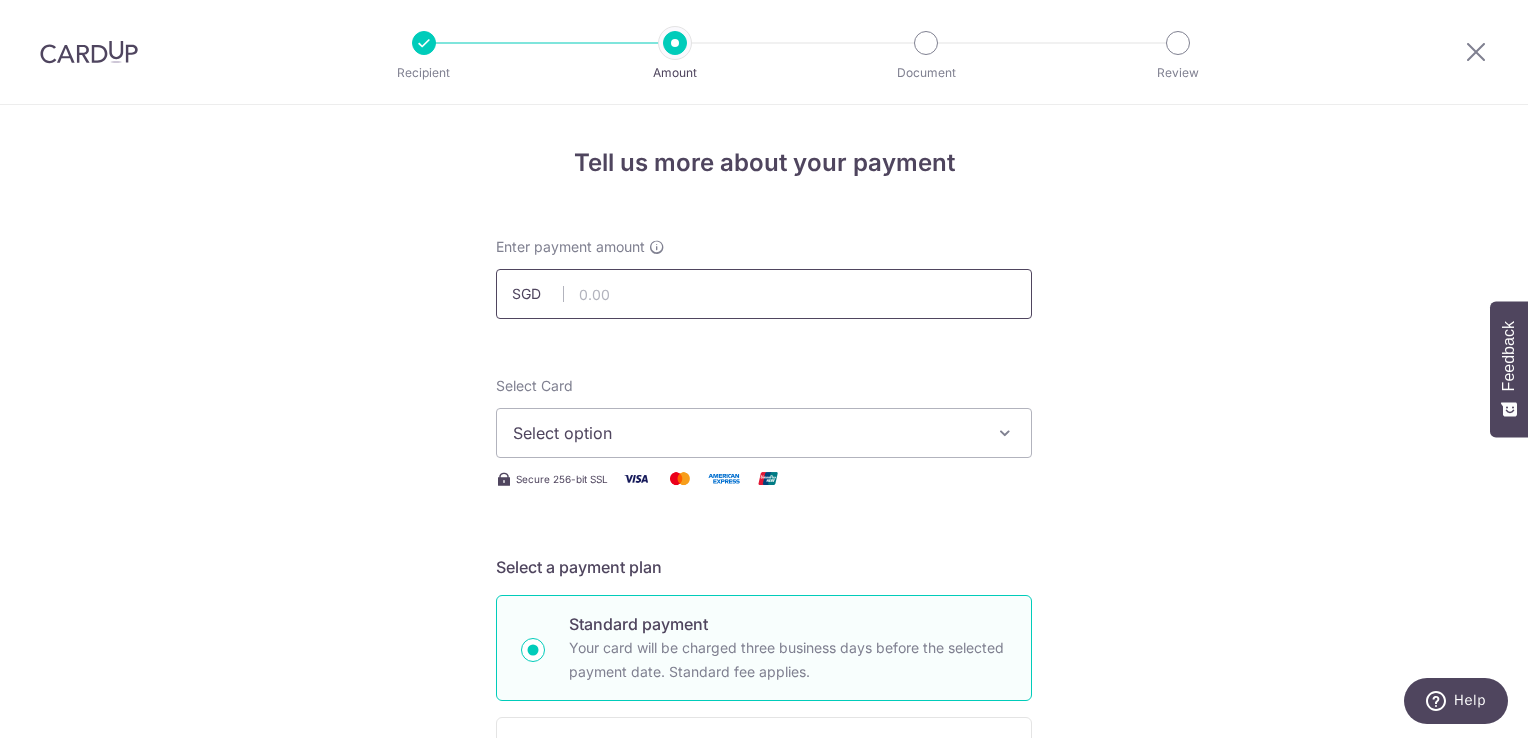 click at bounding box center [764, 294] 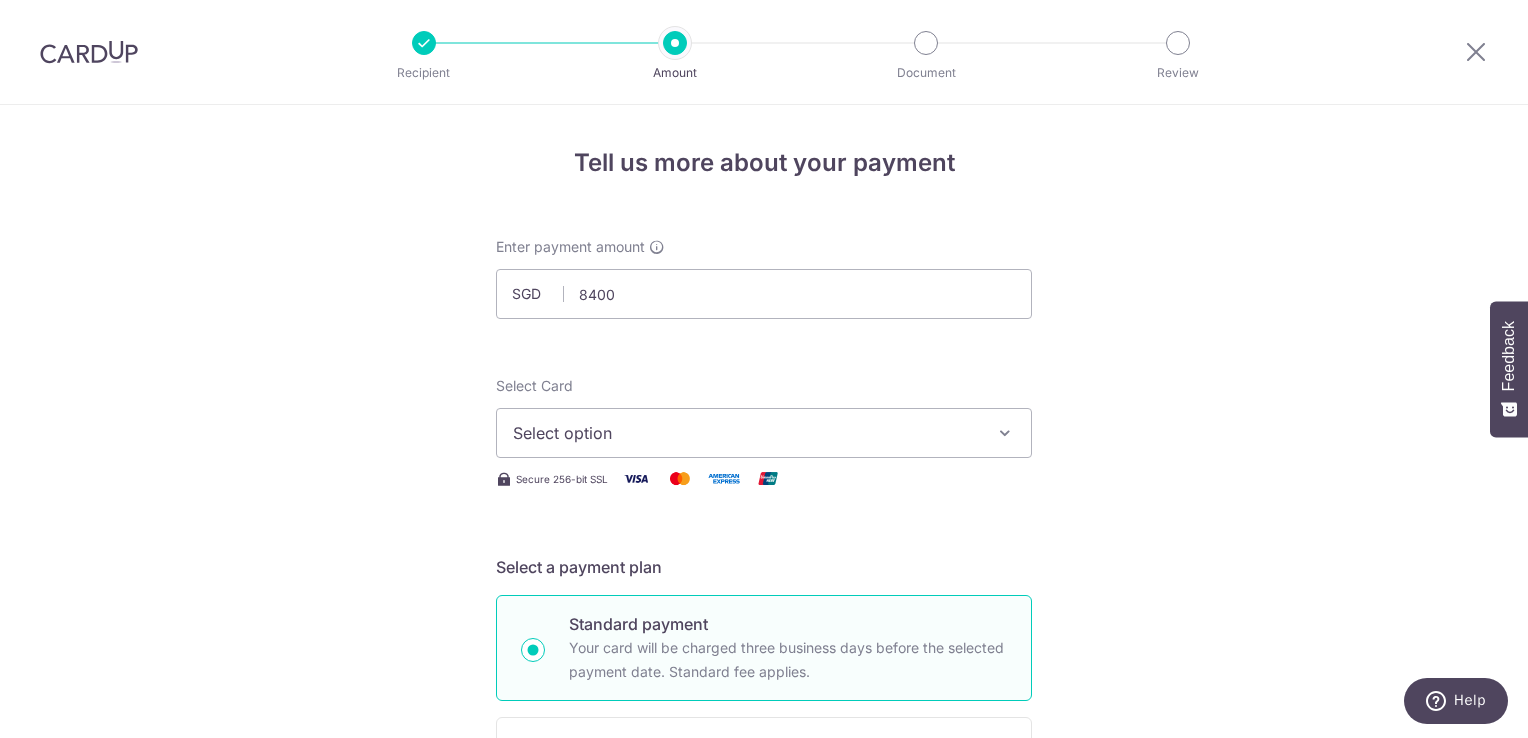 type on "8,400.00" 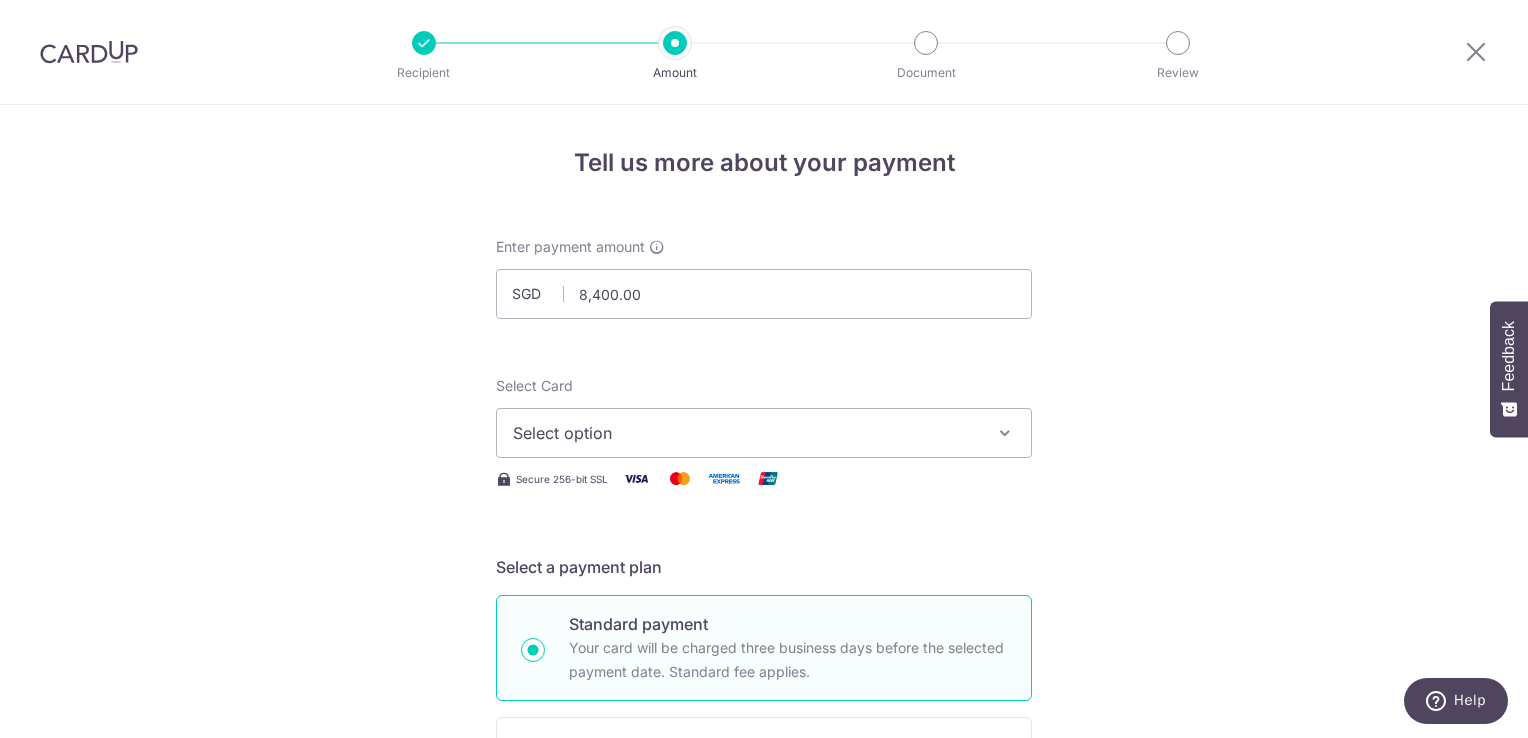 click on "Select option" at bounding box center [746, 433] 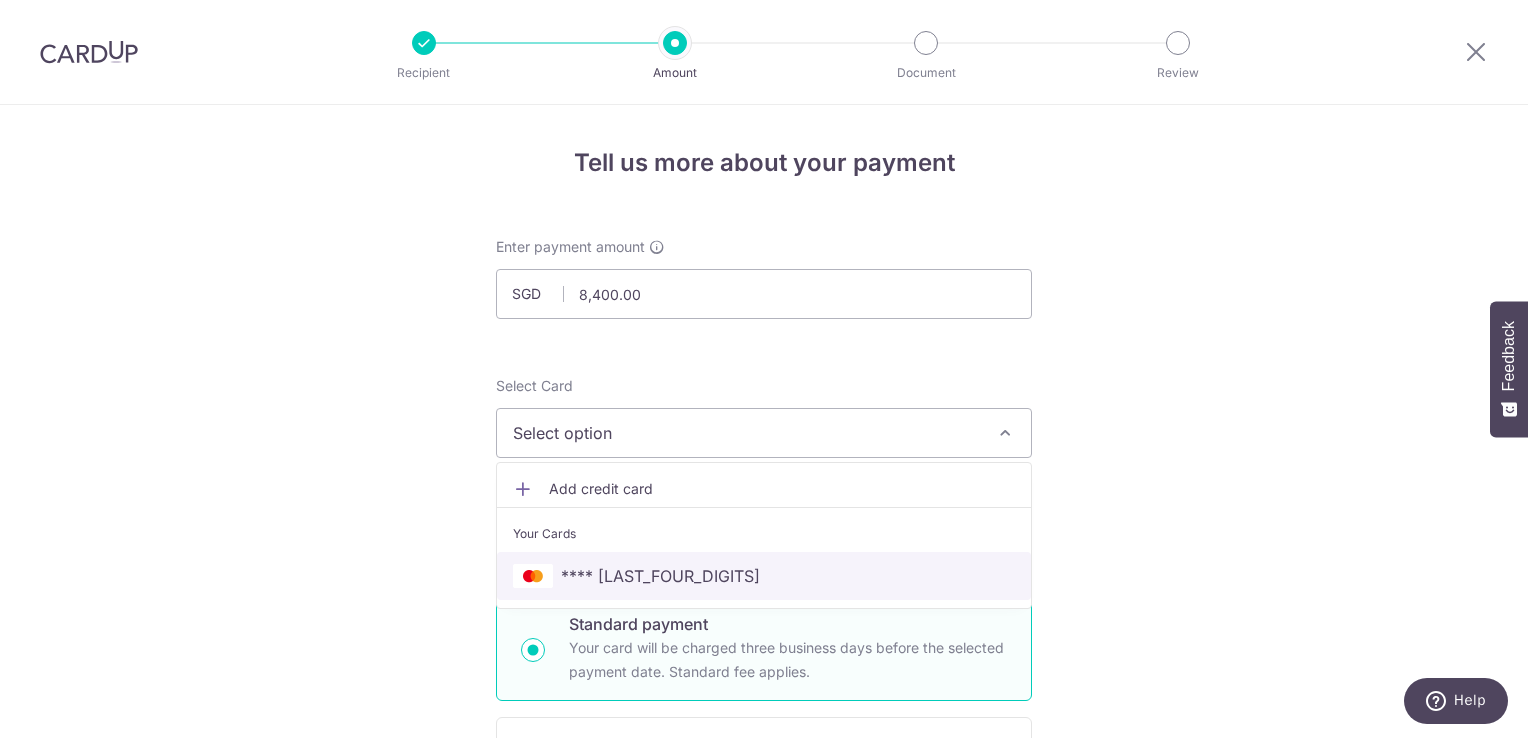 click on "**** 9369" at bounding box center [764, 576] 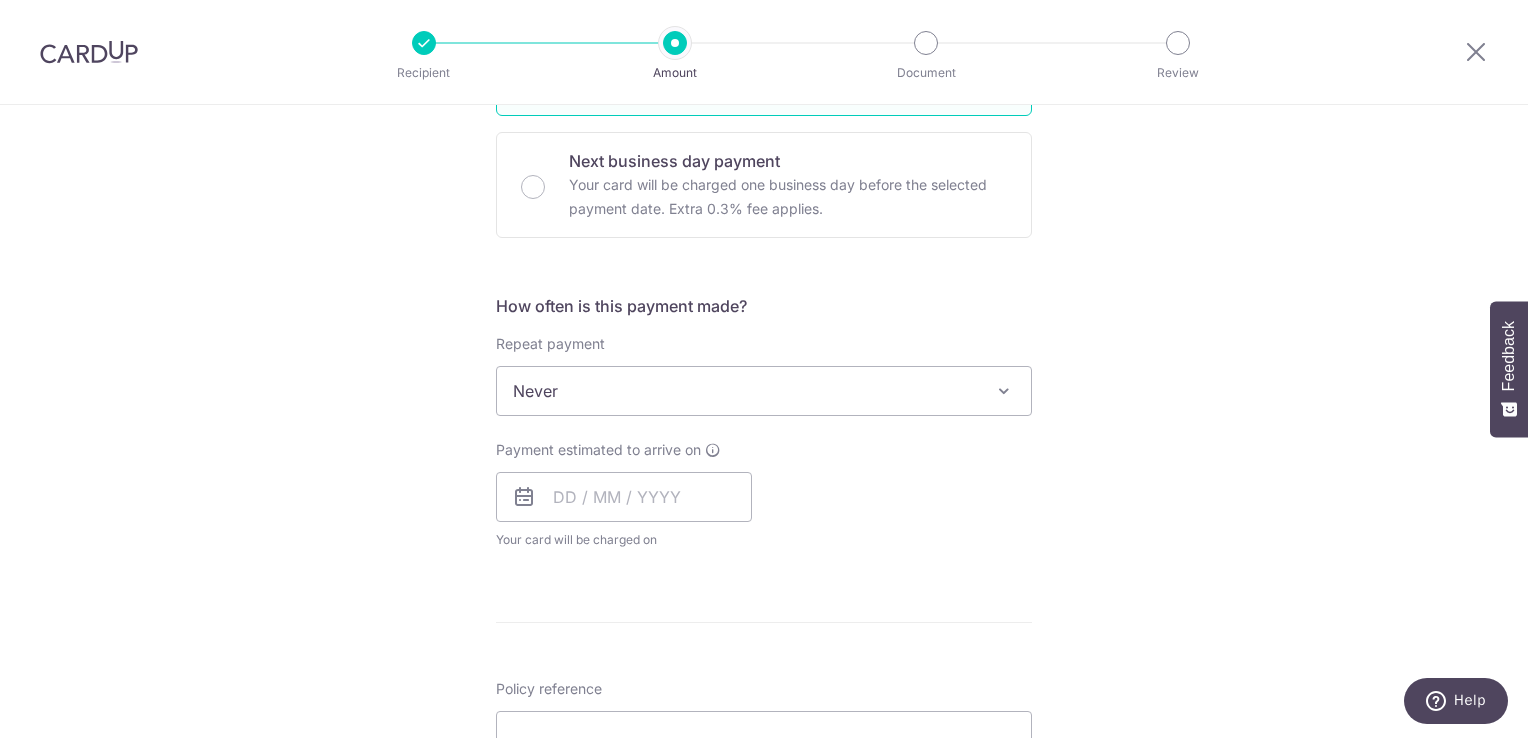 scroll, scrollTop: 600, scrollLeft: 0, axis: vertical 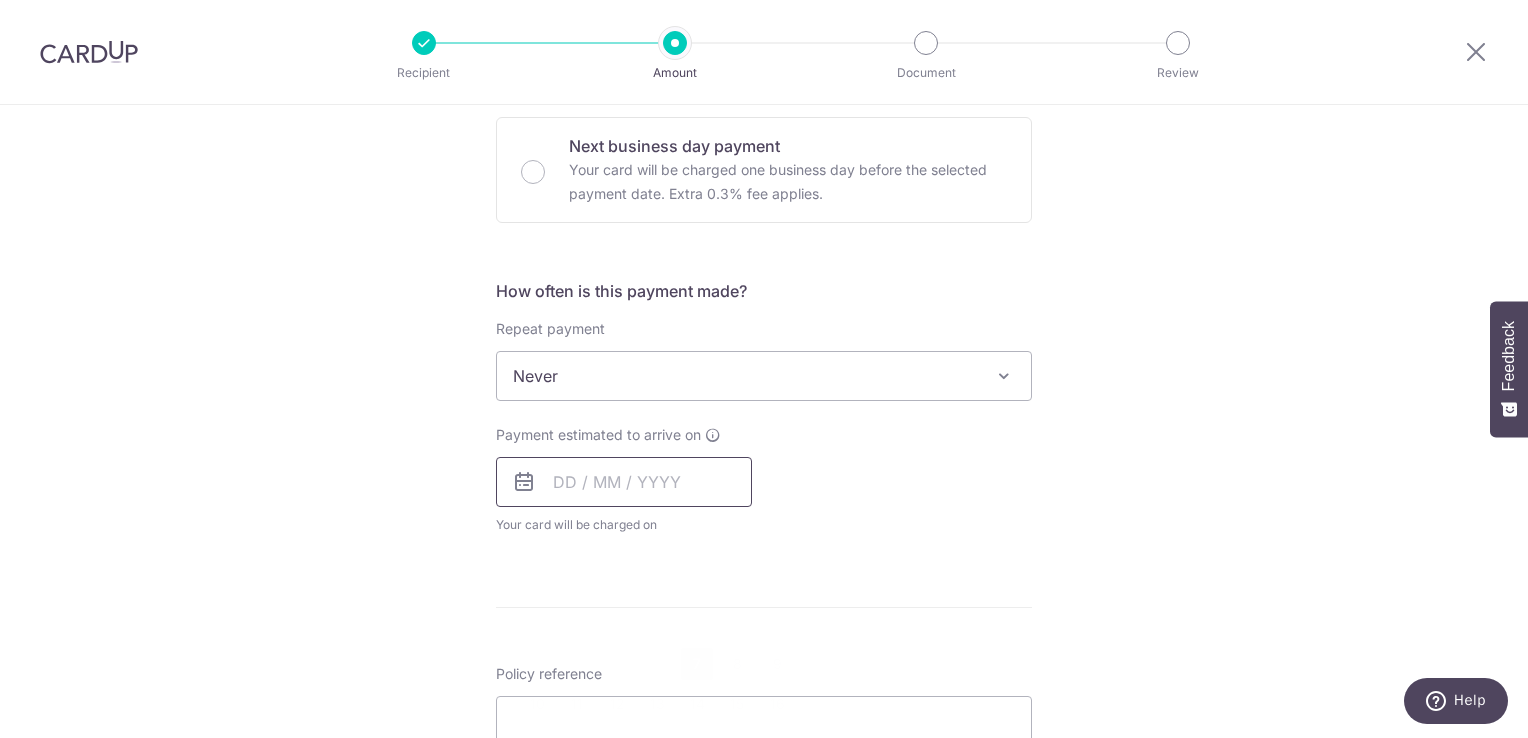click at bounding box center [624, 482] 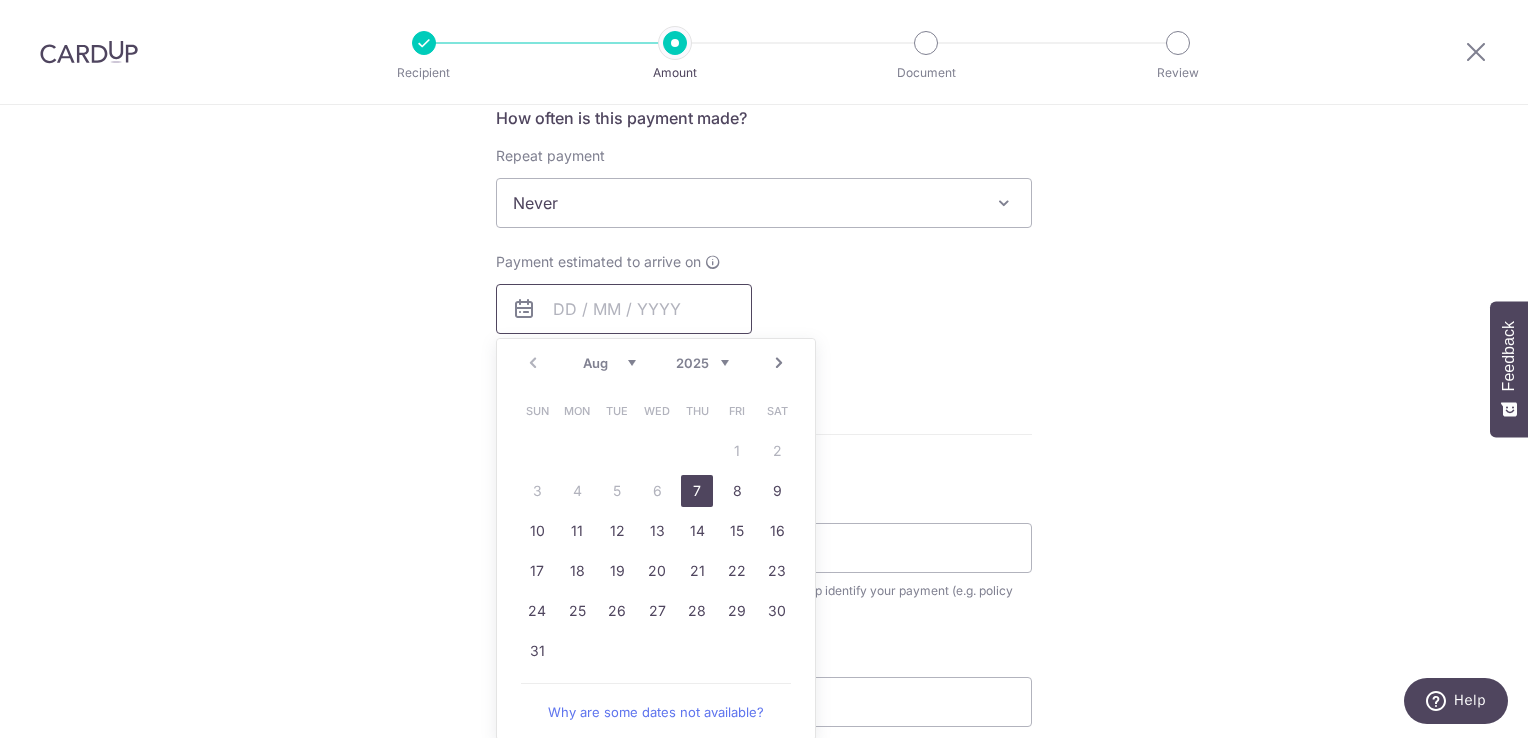 scroll, scrollTop: 800, scrollLeft: 0, axis: vertical 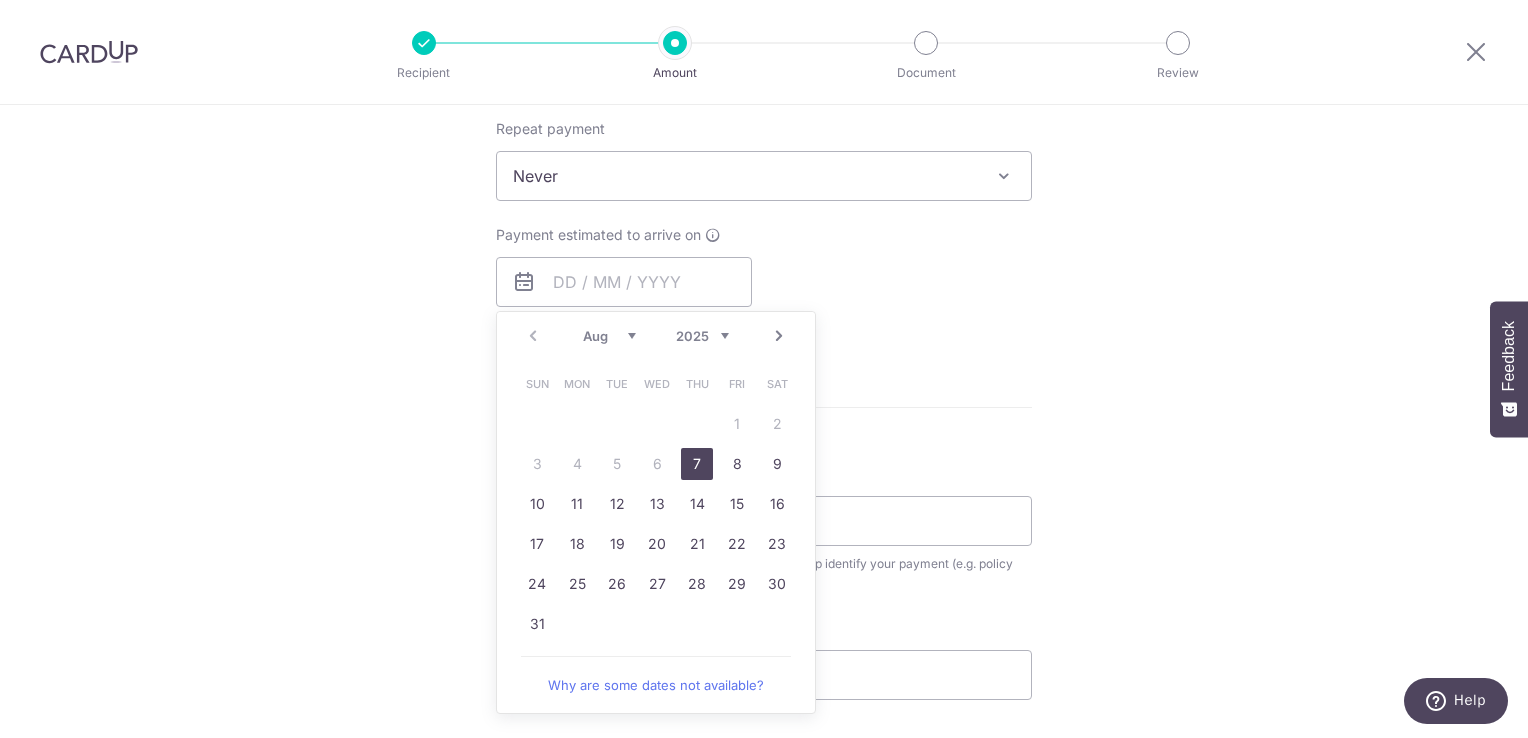 click on "7" at bounding box center [697, 464] 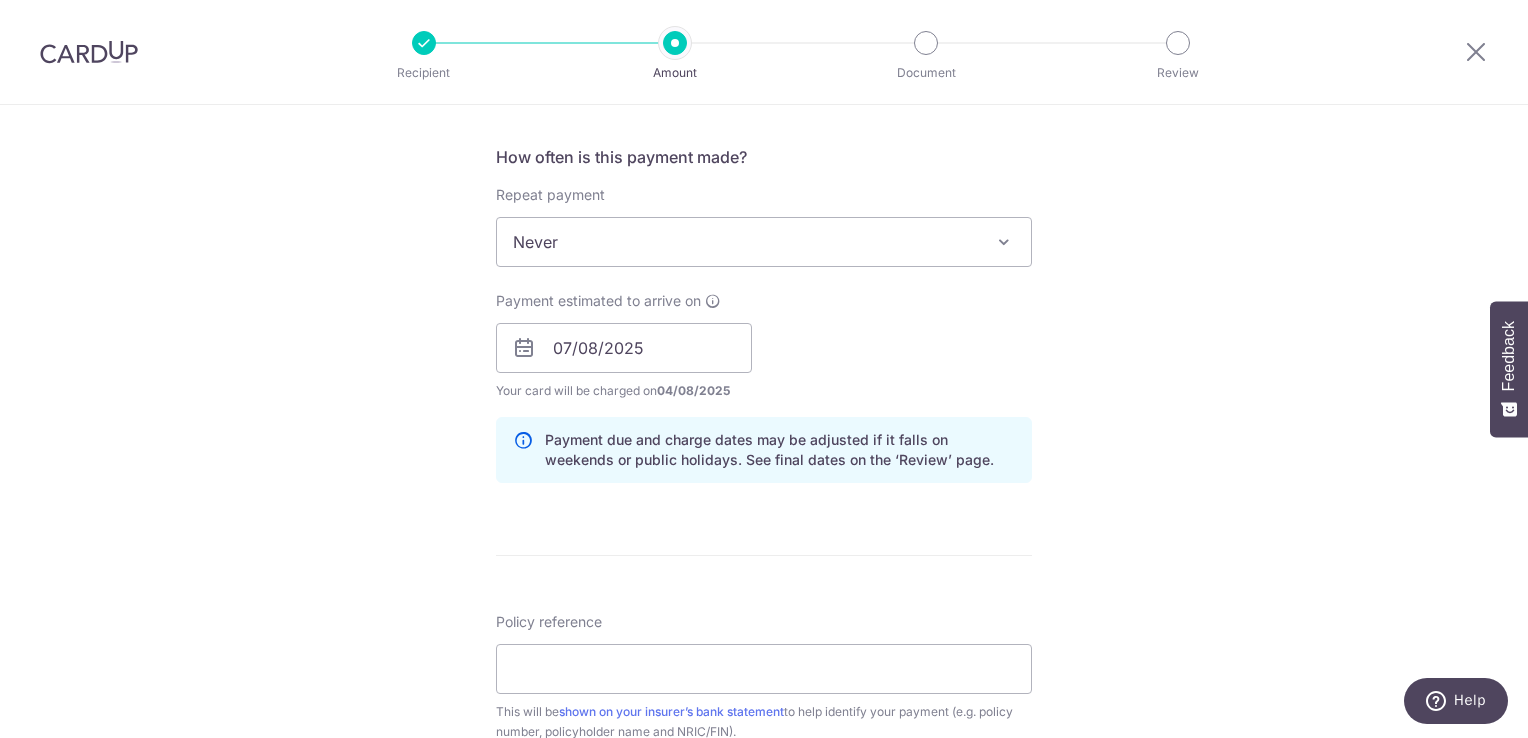 scroll, scrollTop: 700, scrollLeft: 0, axis: vertical 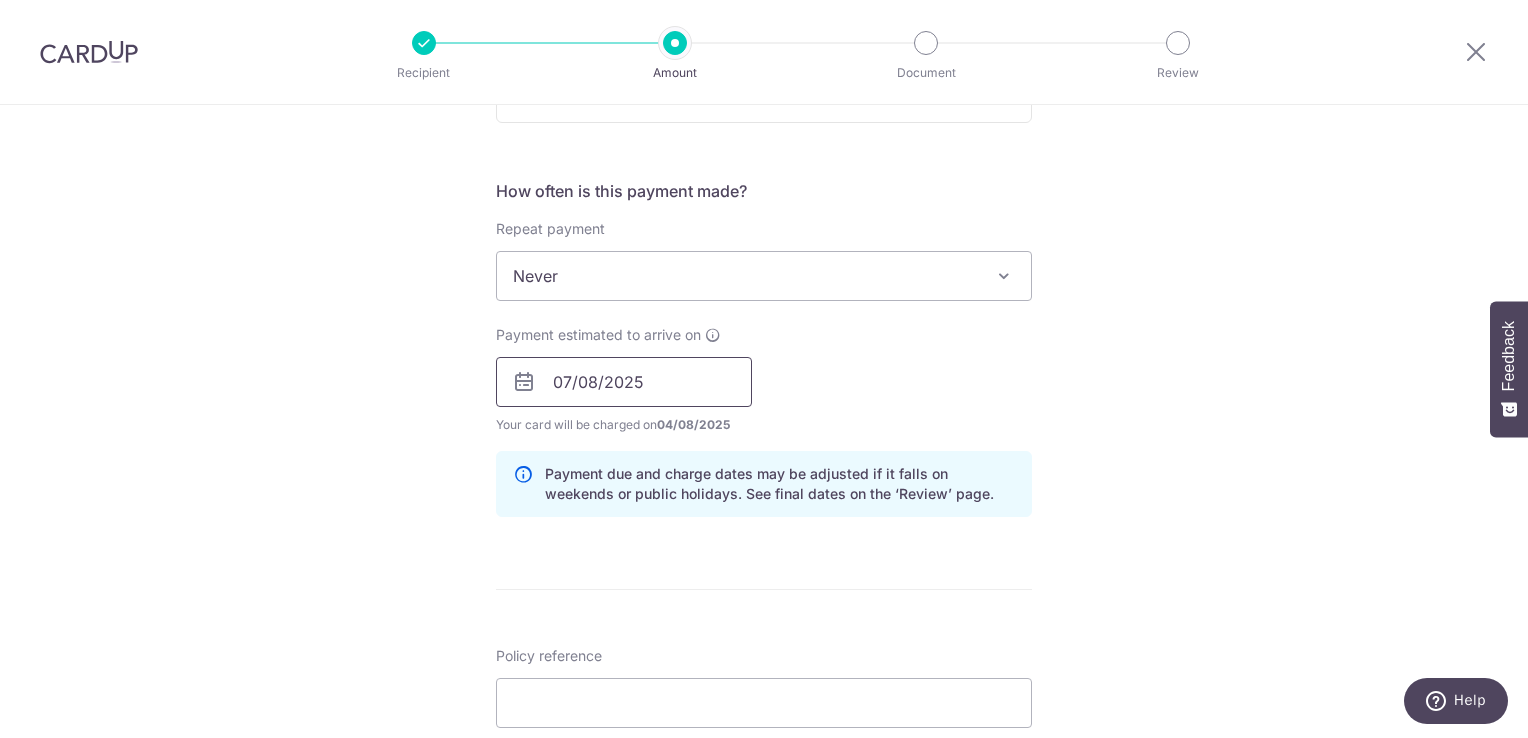click on "07/08/2025" at bounding box center (624, 382) 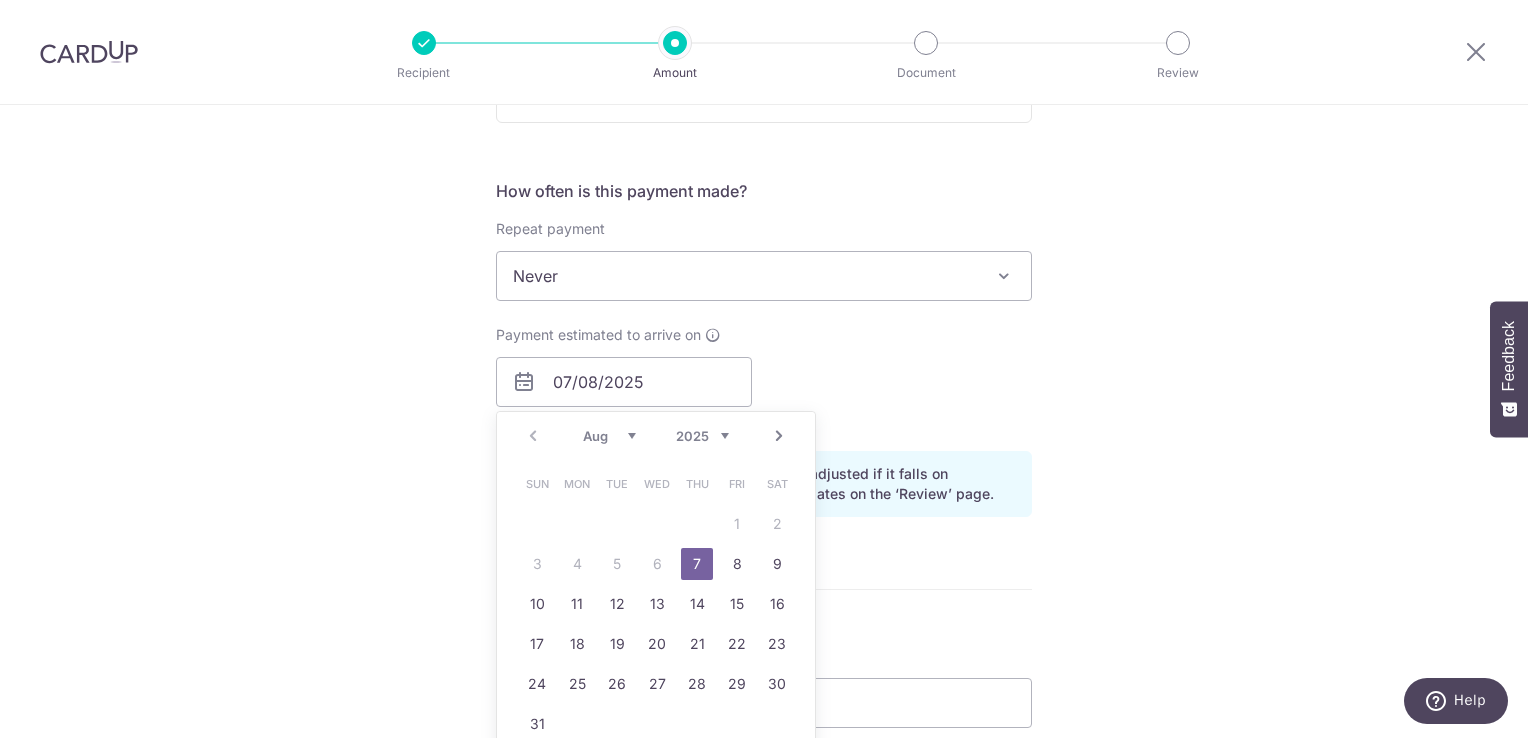 click on "Tell us more about your payment
Enter payment amount
SGD
8,400.00
8400.00
Select Card
**** 9369
Add credit card
Your Cards
**** 9369
Secure 256-bit SSL
Text
New card details
Card
Secure 256-bit SSL" at bounding box center [764, 350] 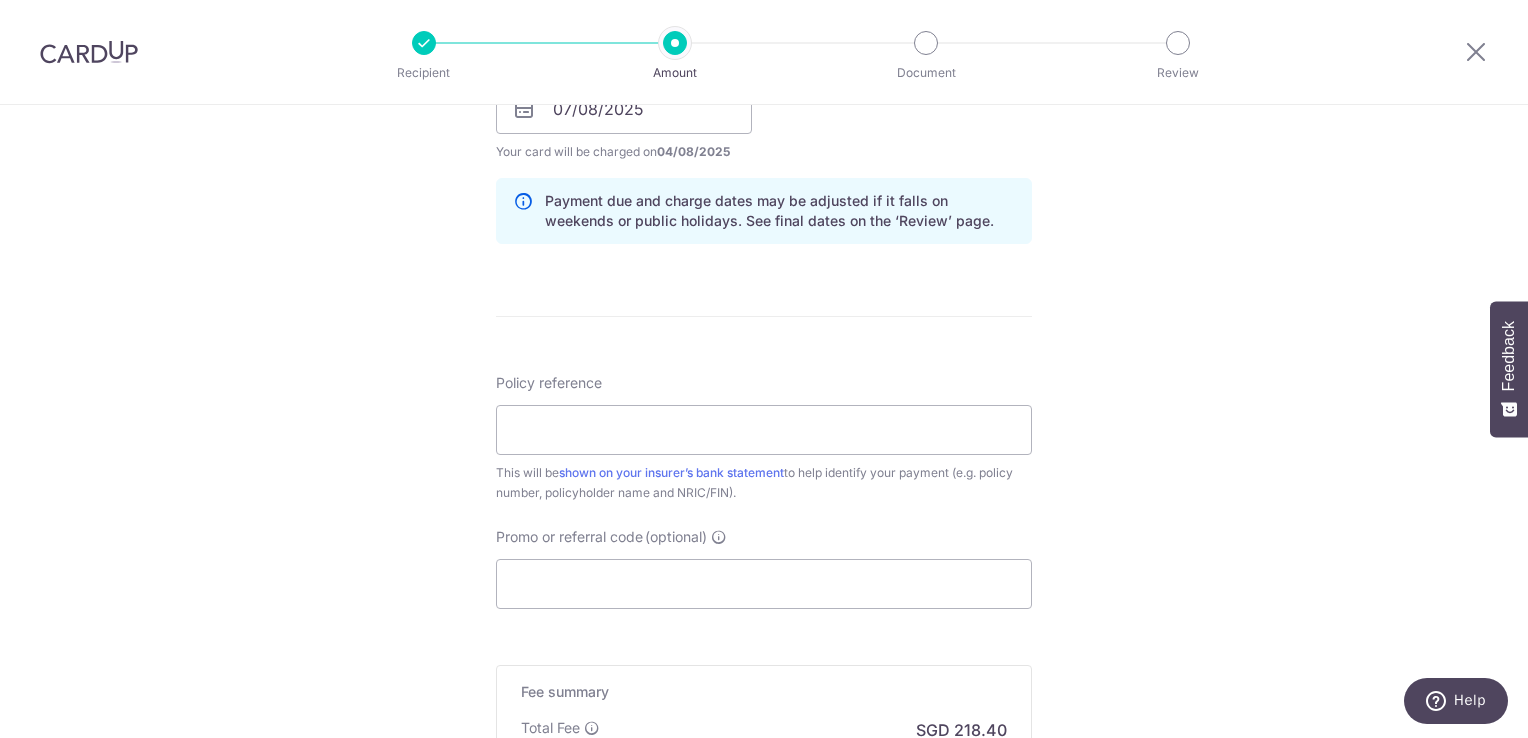 scroll, scrollTop: 1000, scrollLeft: 0, axis: vertical 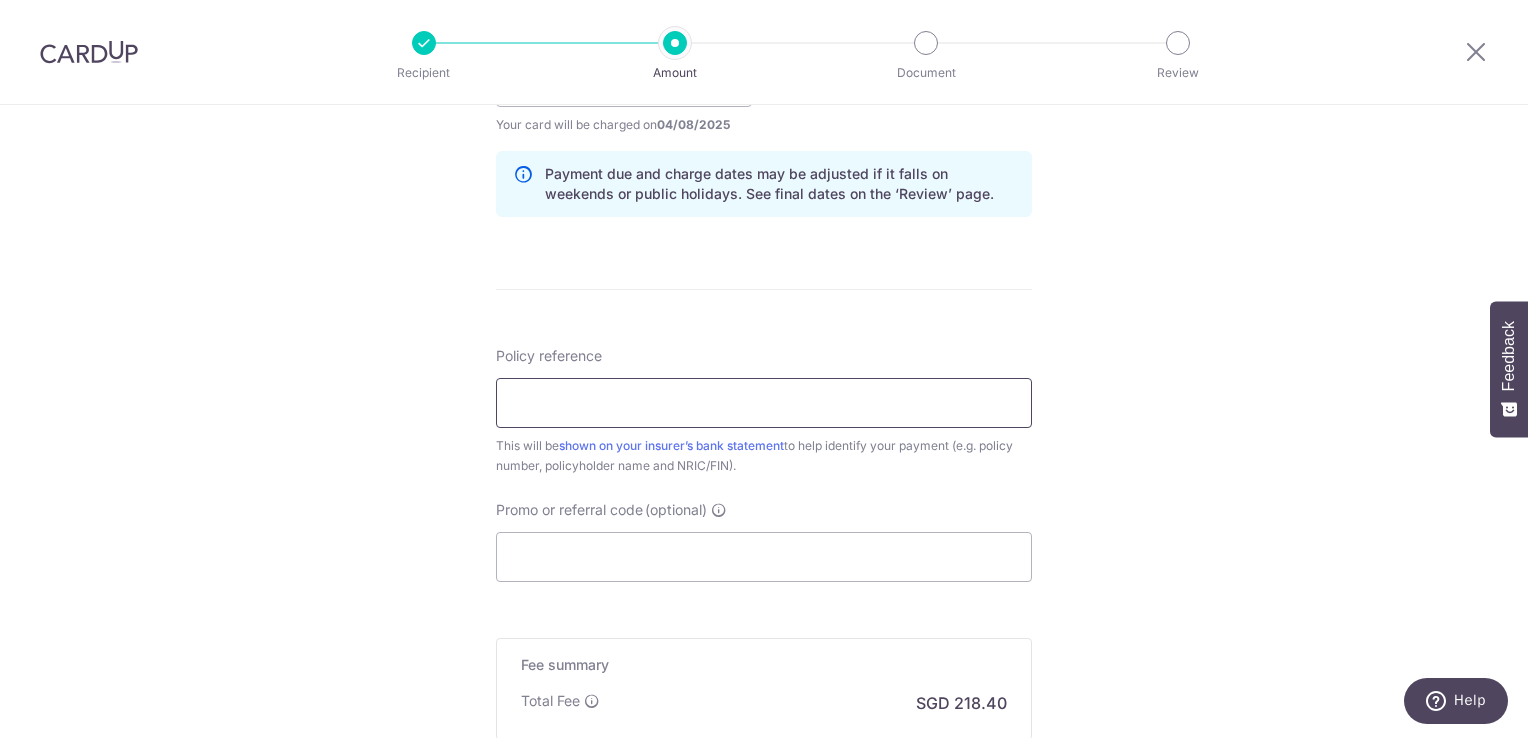 click on "Policy reference" at bounding box center [764, 403] 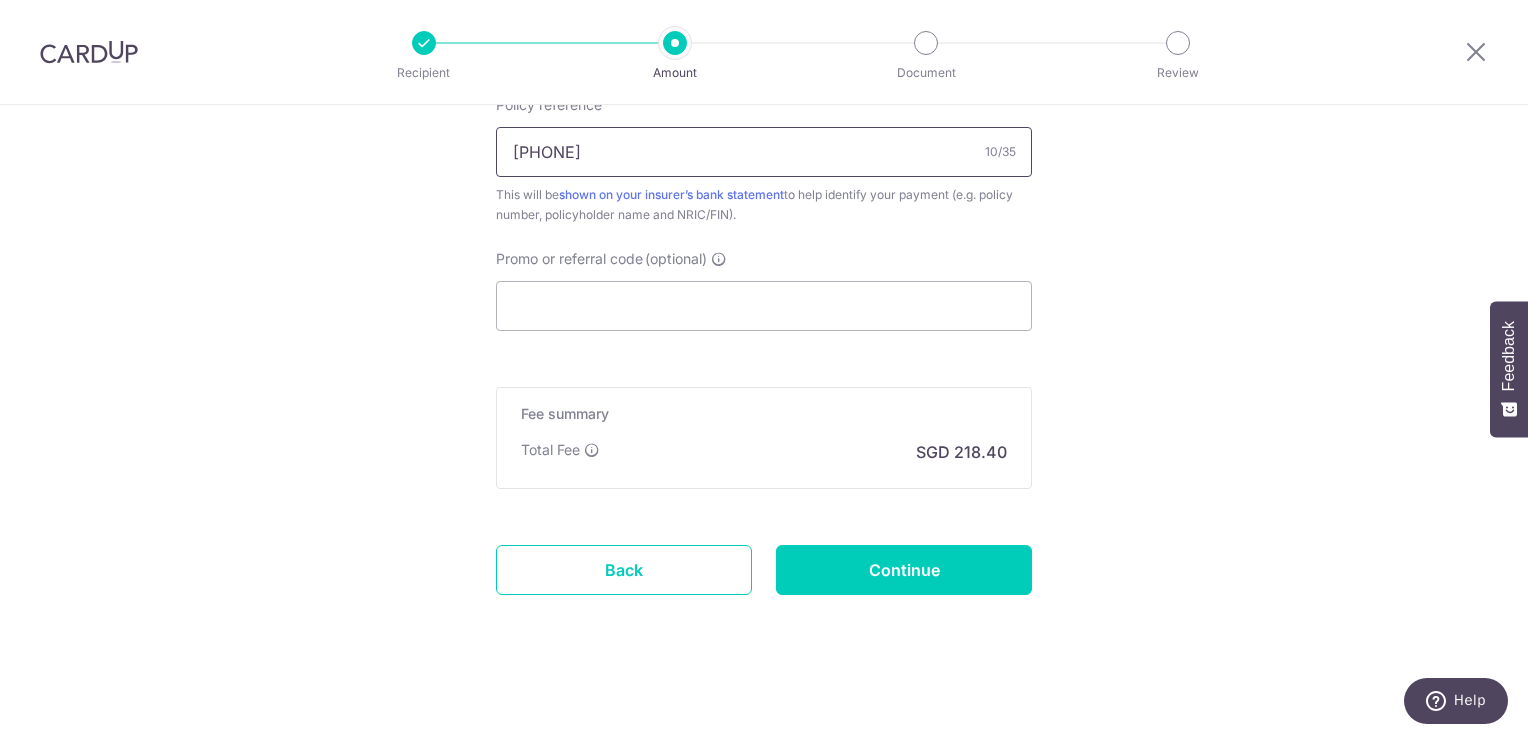 scroll, scrollTop: 1255, scrollLeft: 0, axis: vertical 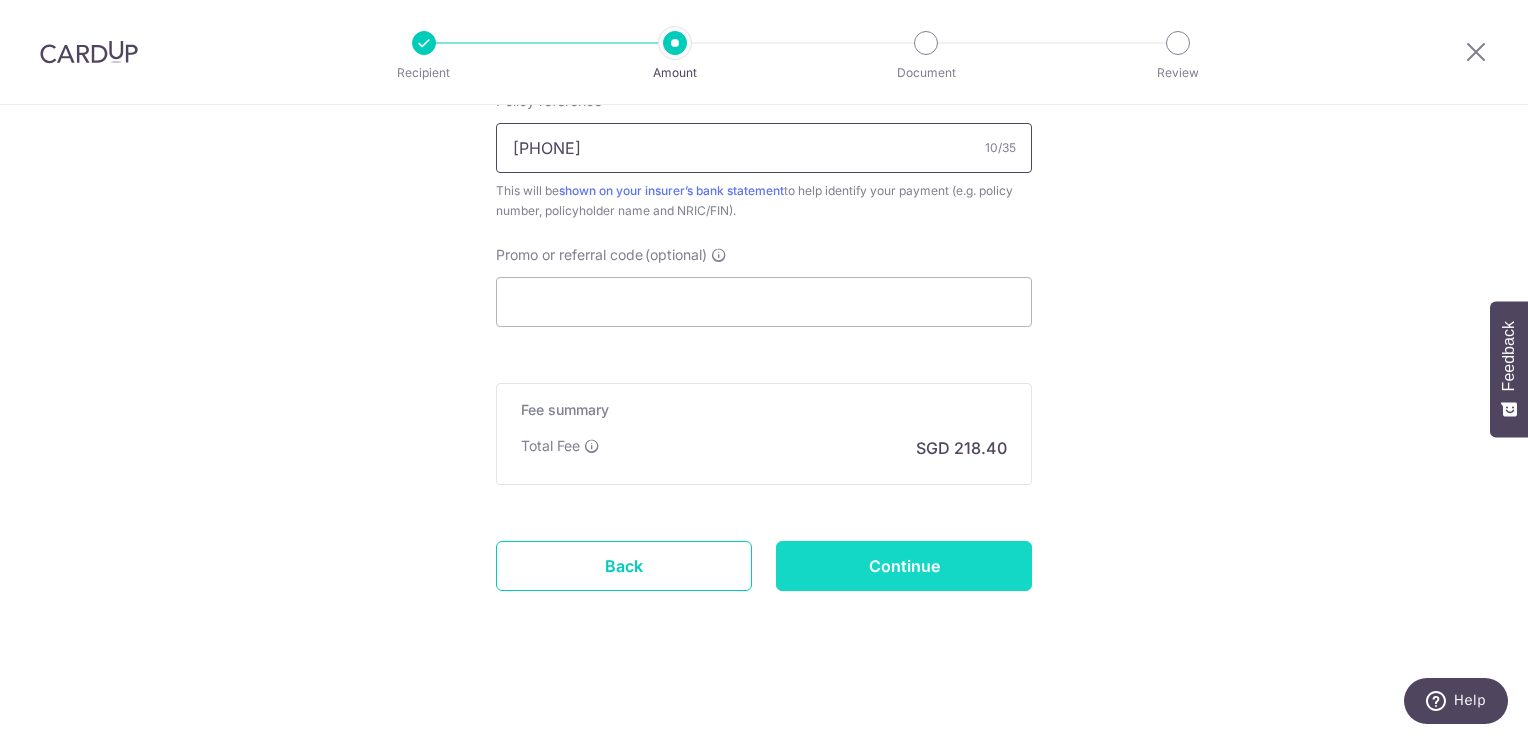 type on "[NUMBER]" 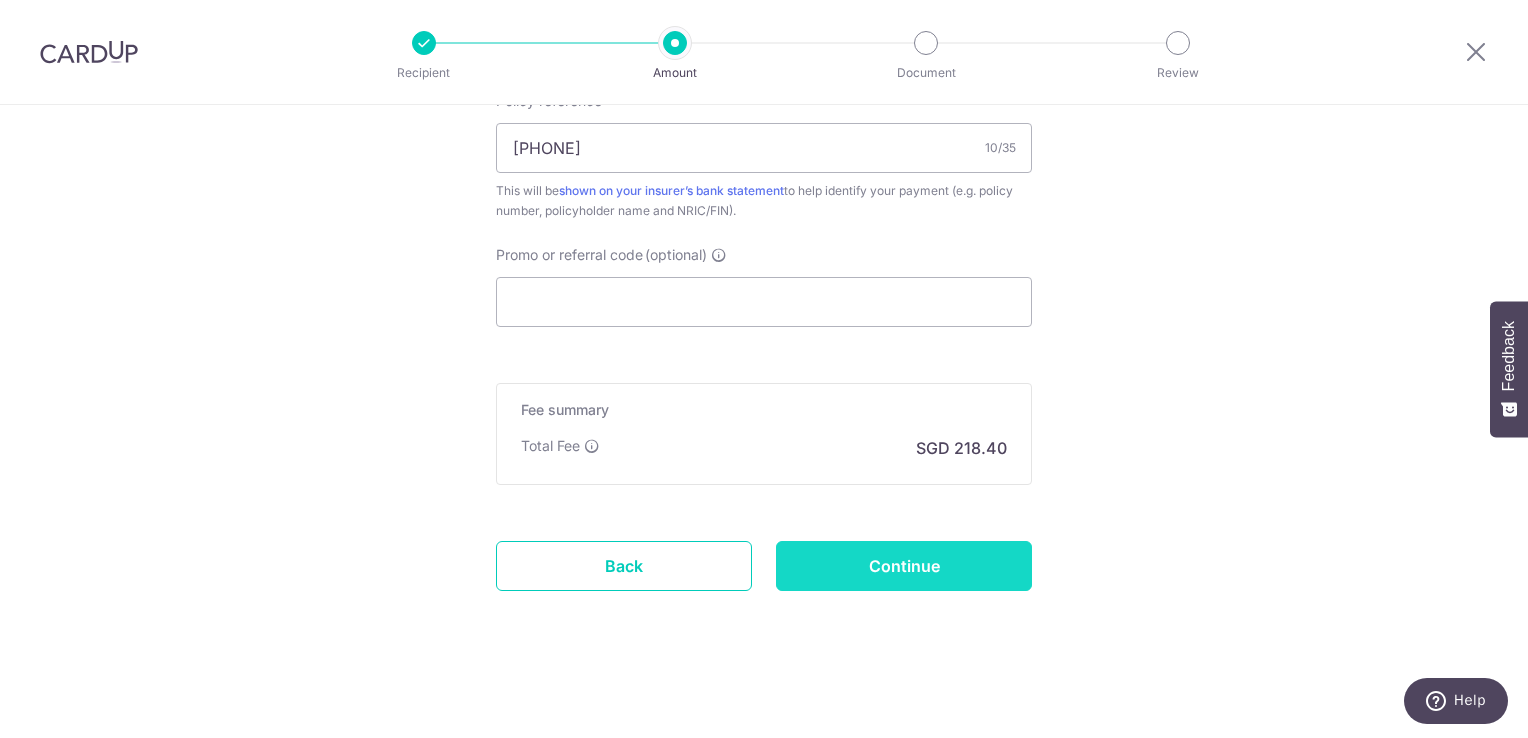 click on "Continue" at bounding box center (904, 566) 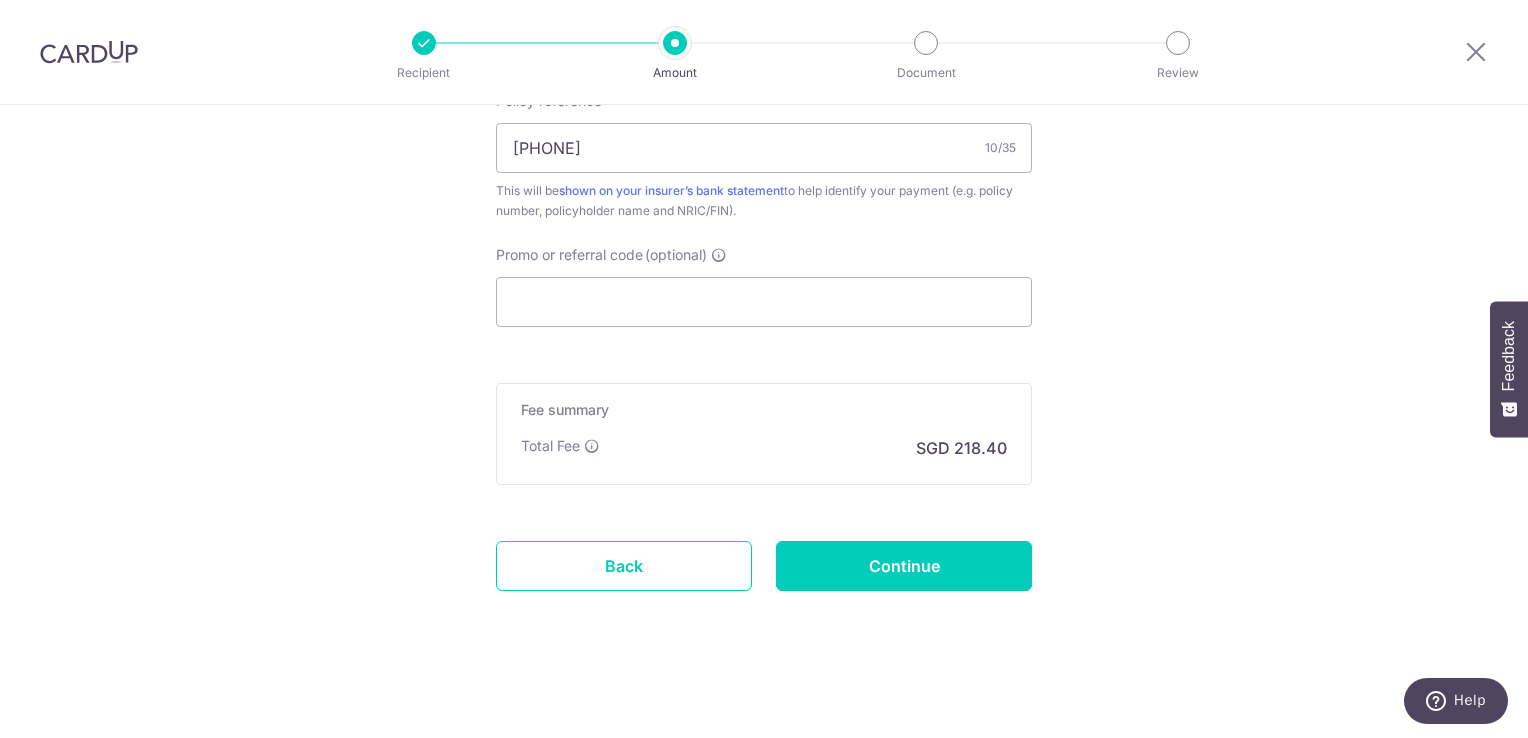 type on "Create Schedule" 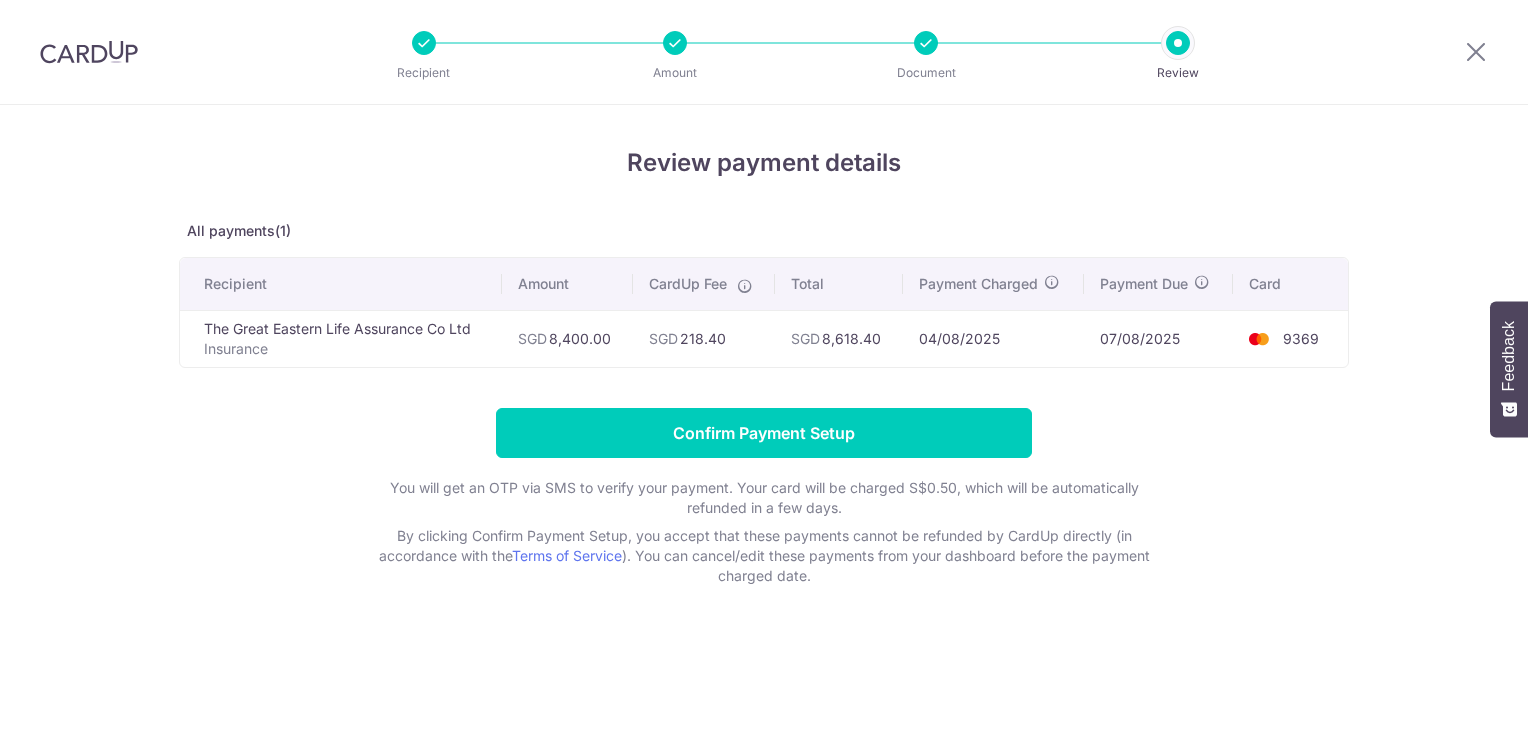 scroll, scrollTop: 0, scrollLeft: 0, axis: both 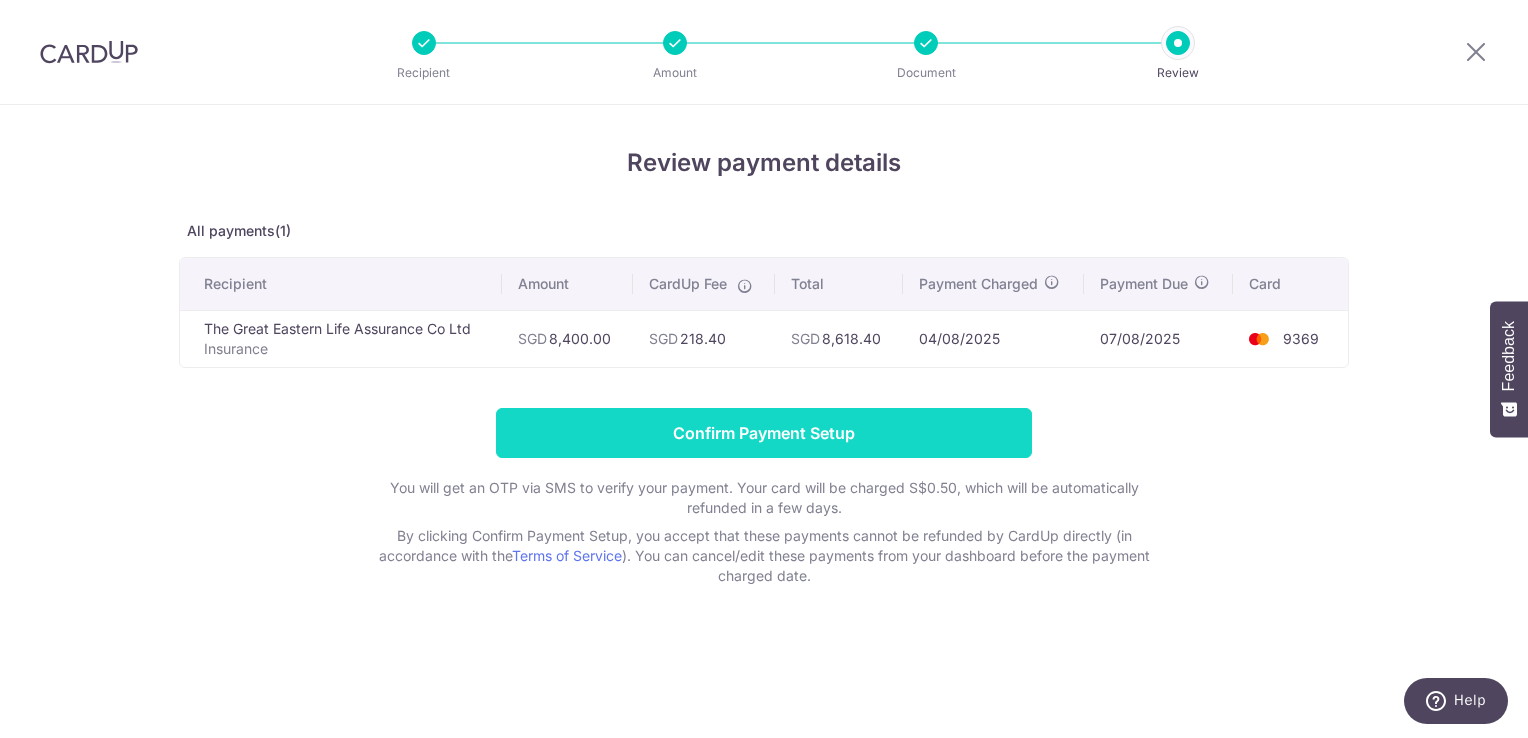 click on "Confirm Payment Setup" at bounding box center (764, 433) 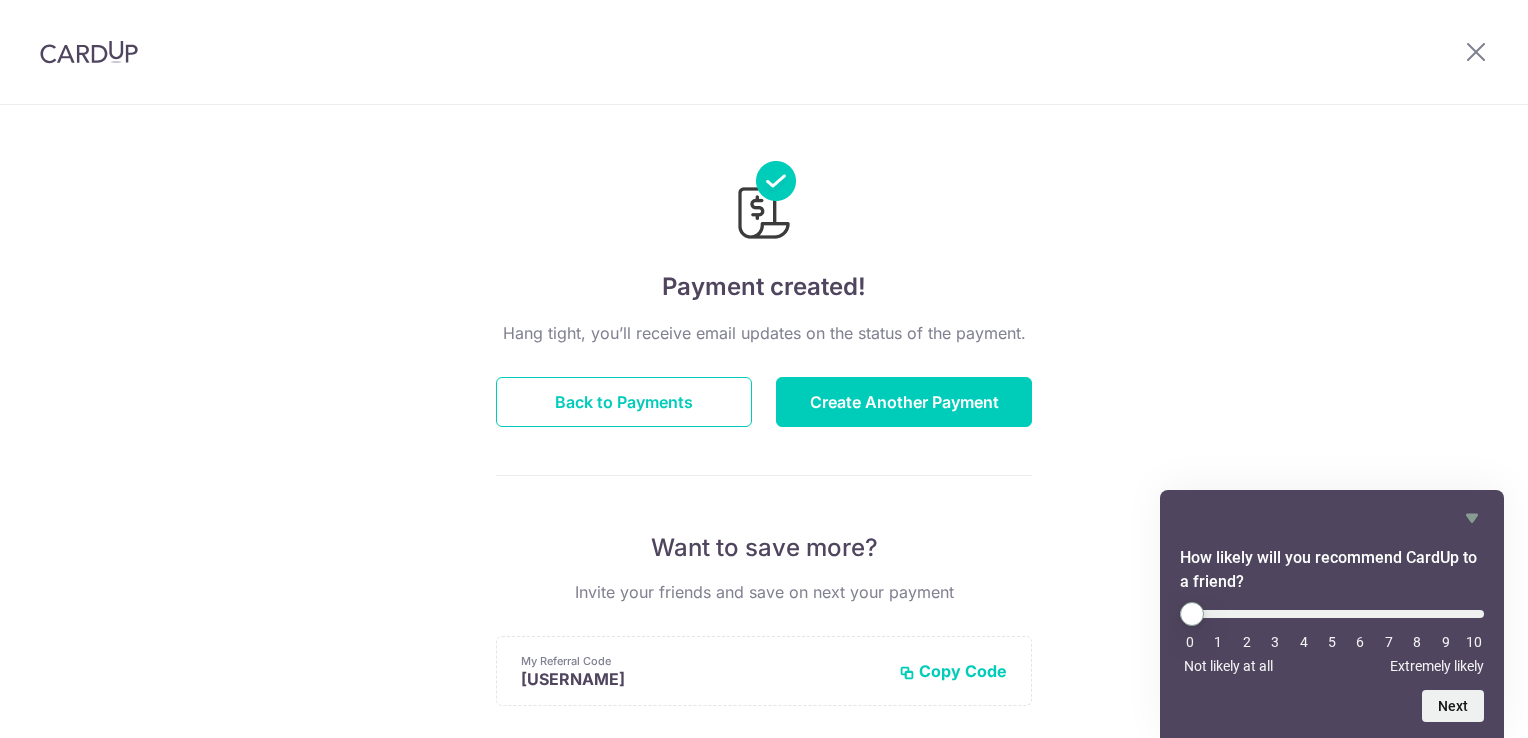 scroll, scrollTop: 0, scrollLeft: 0, axis: both 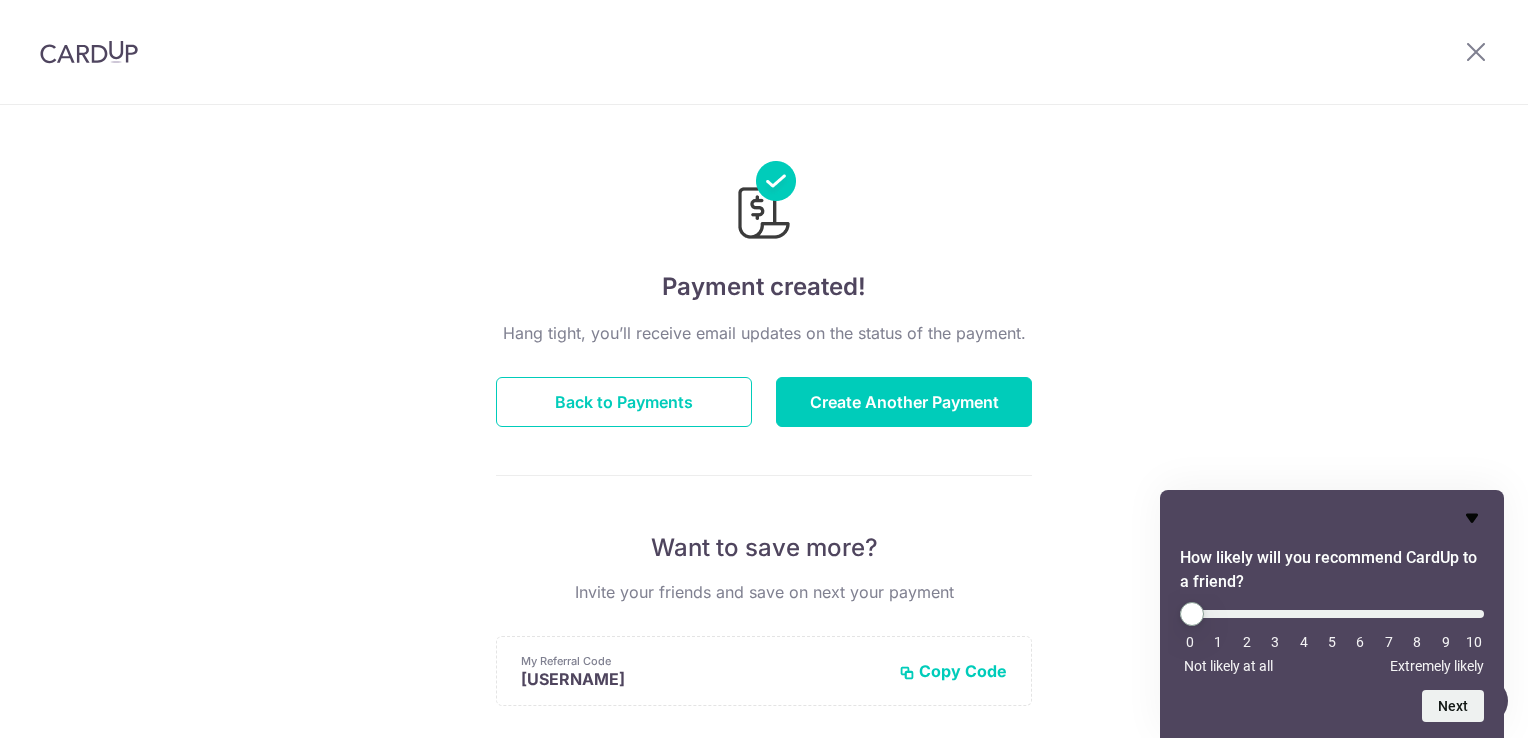 click 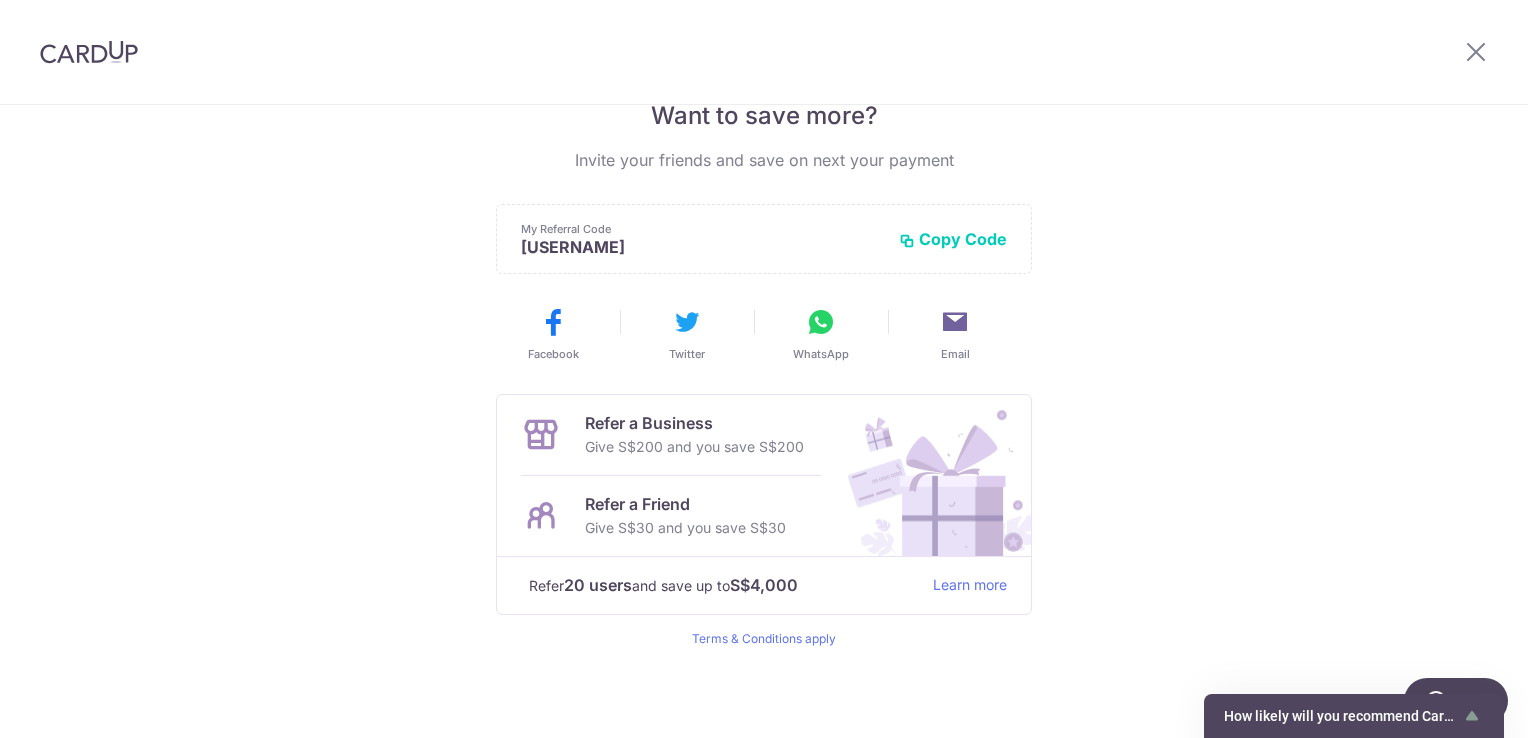 scroll, scrollTop: 0, scrollLeft: 0, axis: both 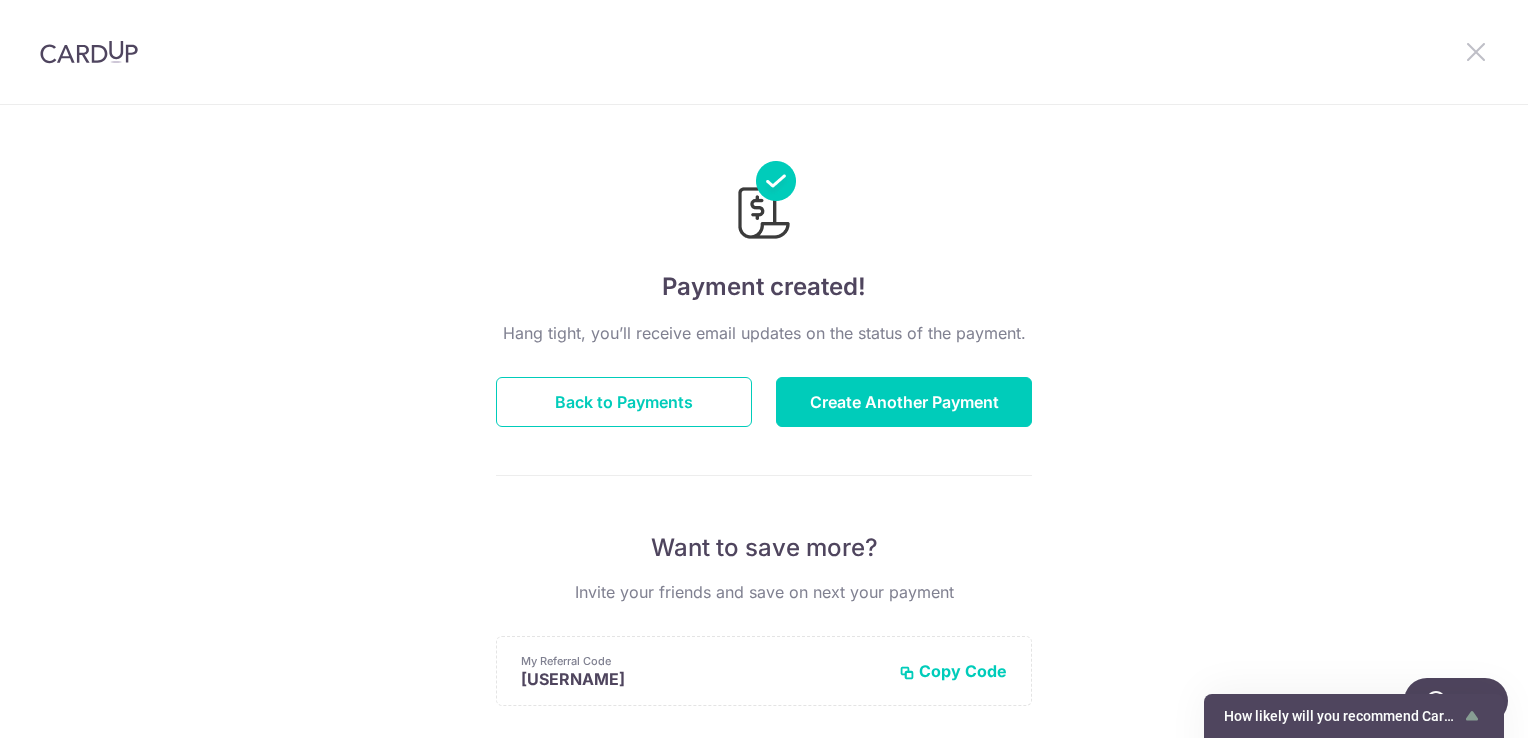 click at bounding box center (1476, 51) 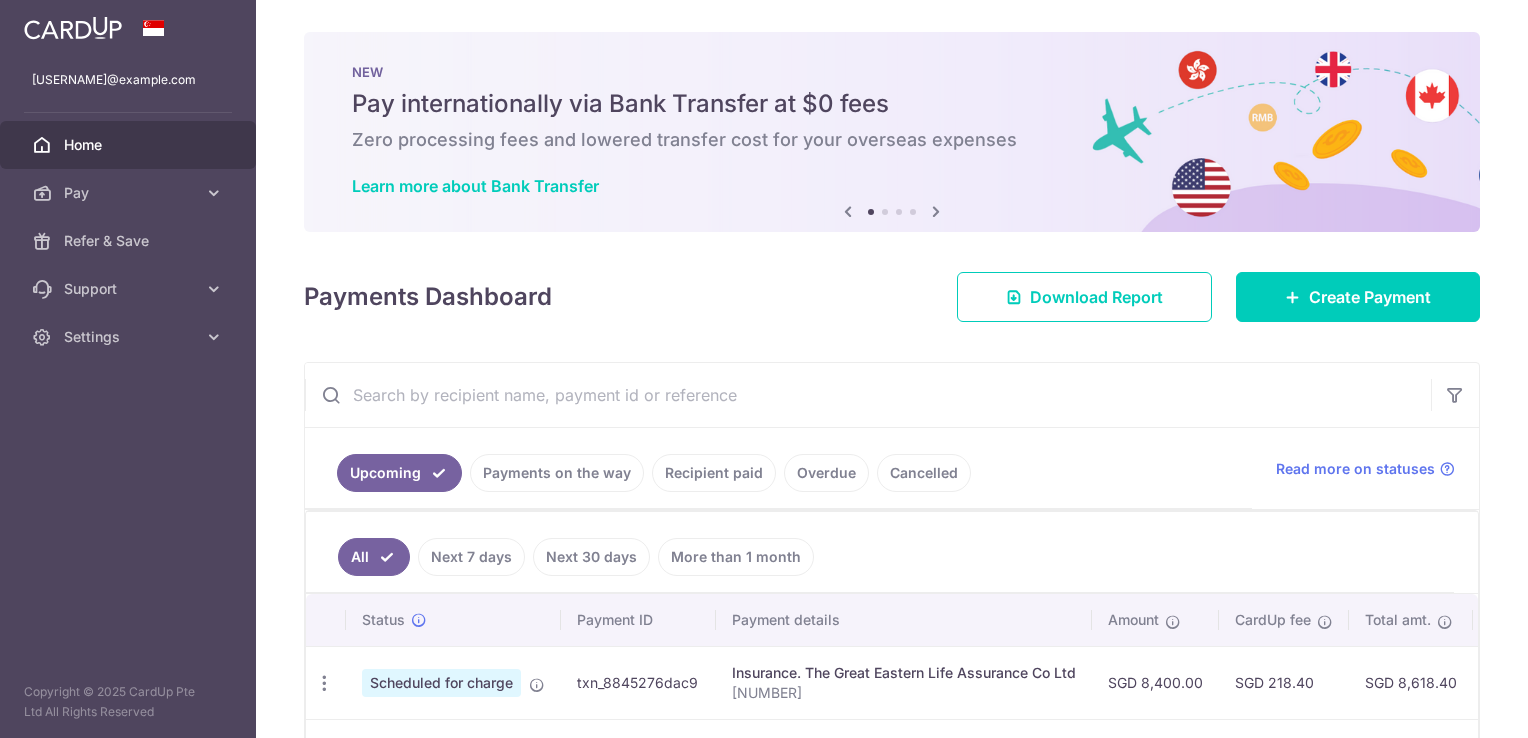scroll, scrollTop: 0, scrollLeft: 0, axis: both 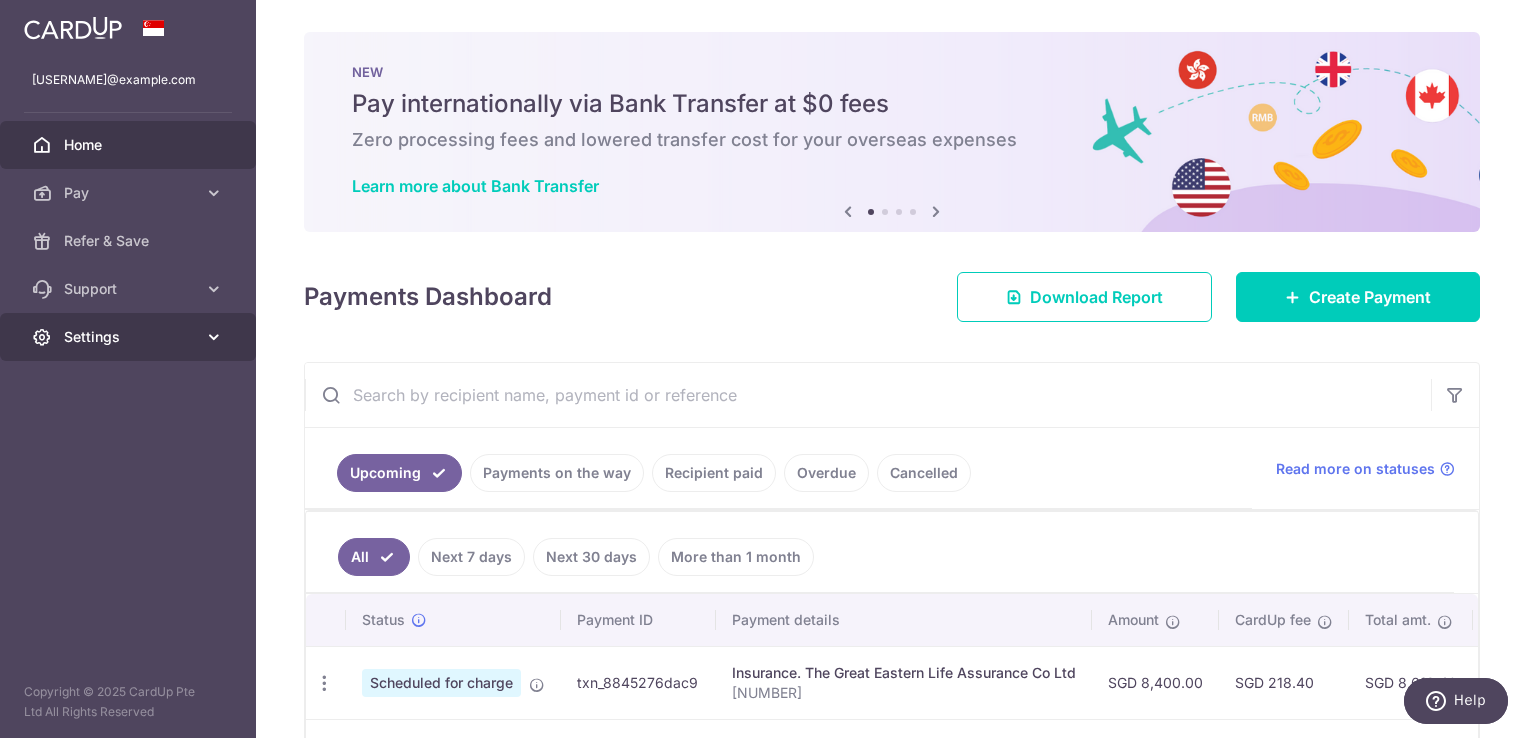 click on "Settings" at bounding box center (130, 337) 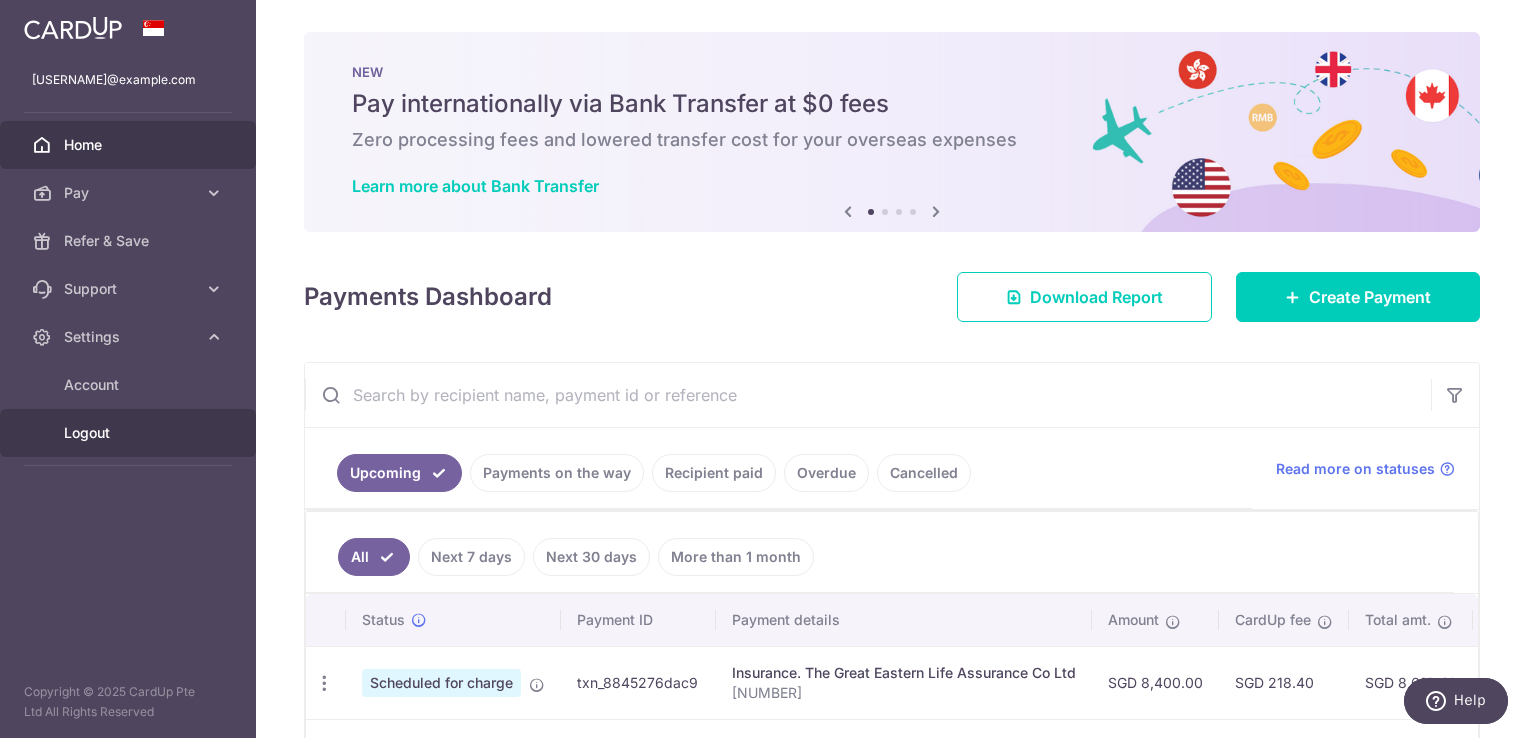 click on "Logout" at bounding box center [128, 433] 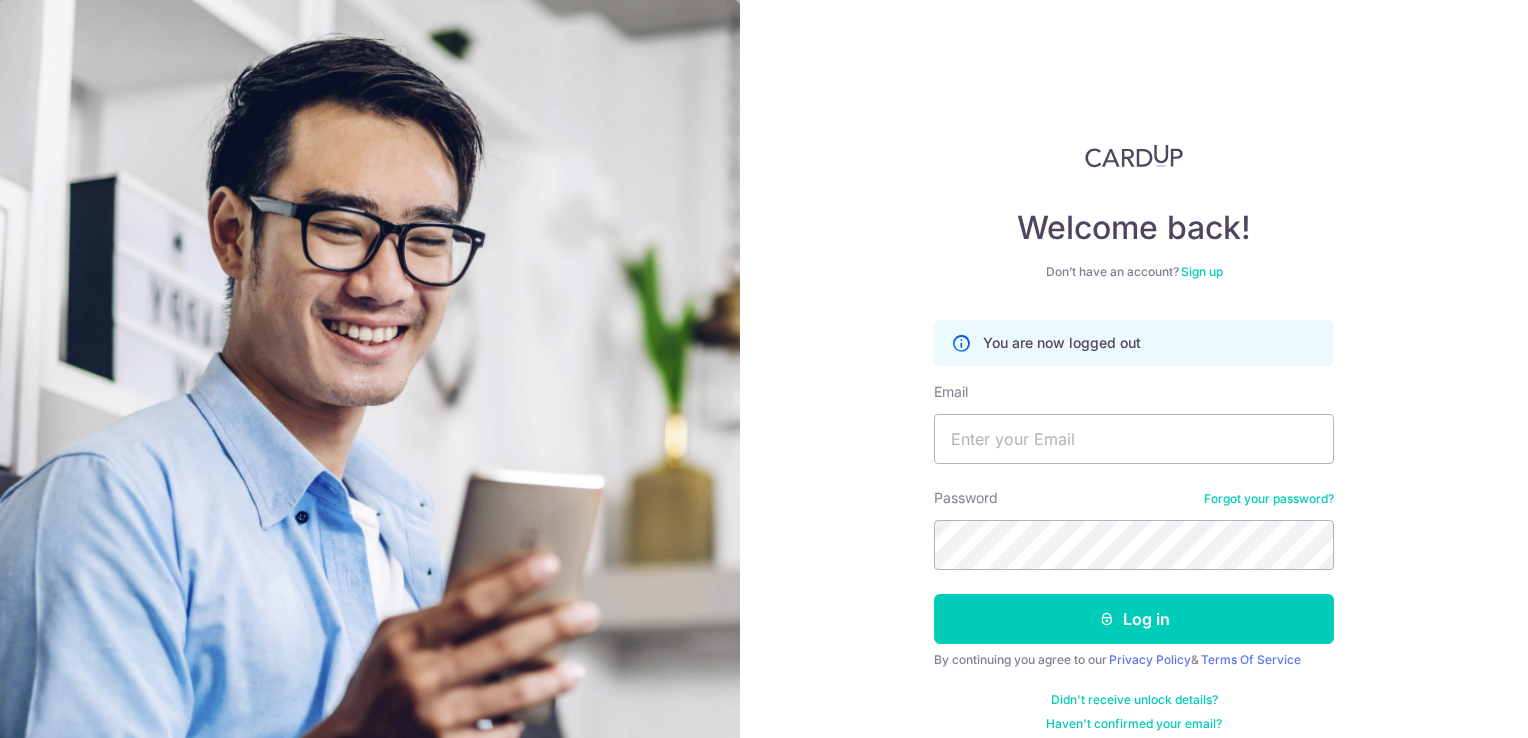 scroll, scrollTop: 0, scrollLeft: 0, axis: both 